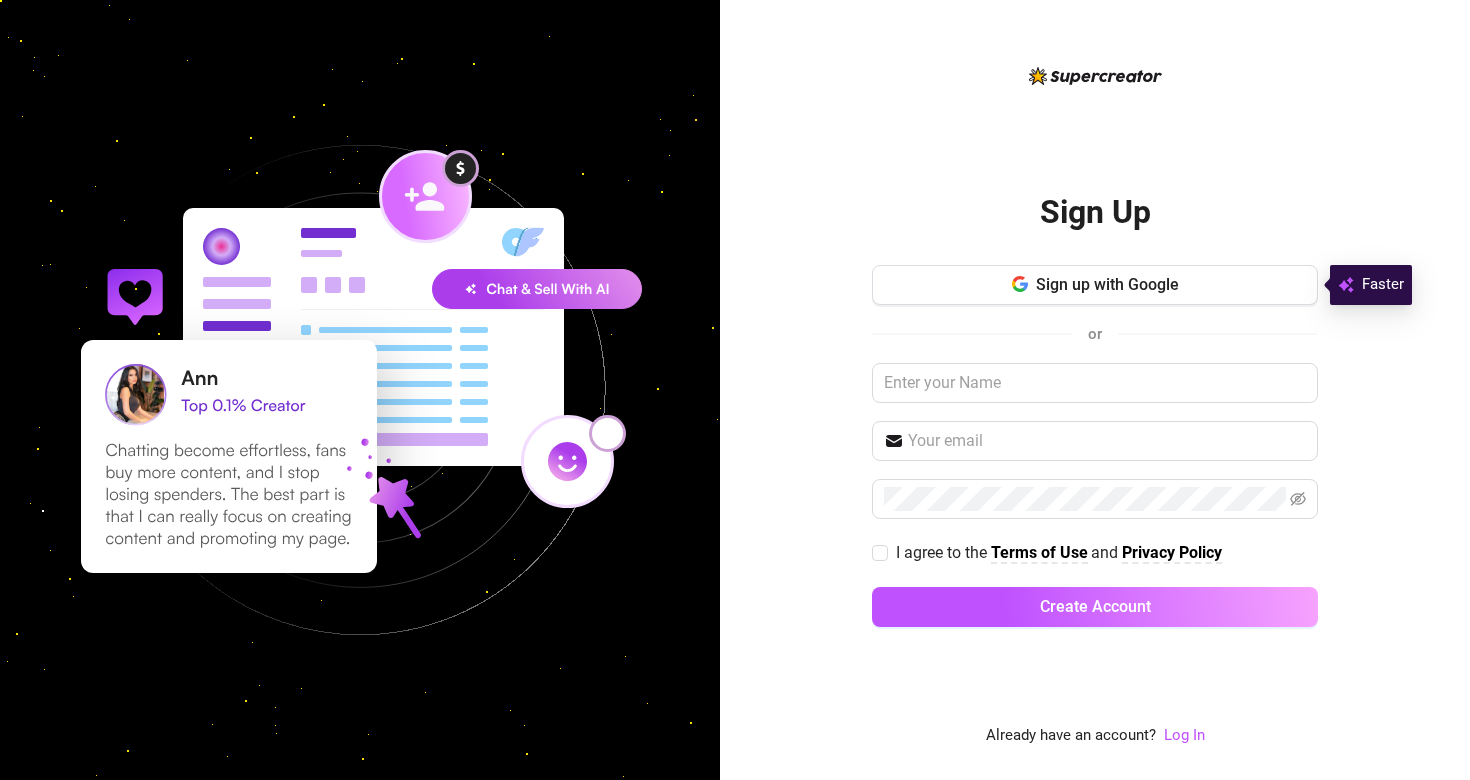 scroll, scrollTop: 0, scrollLeft: 0, axis: both 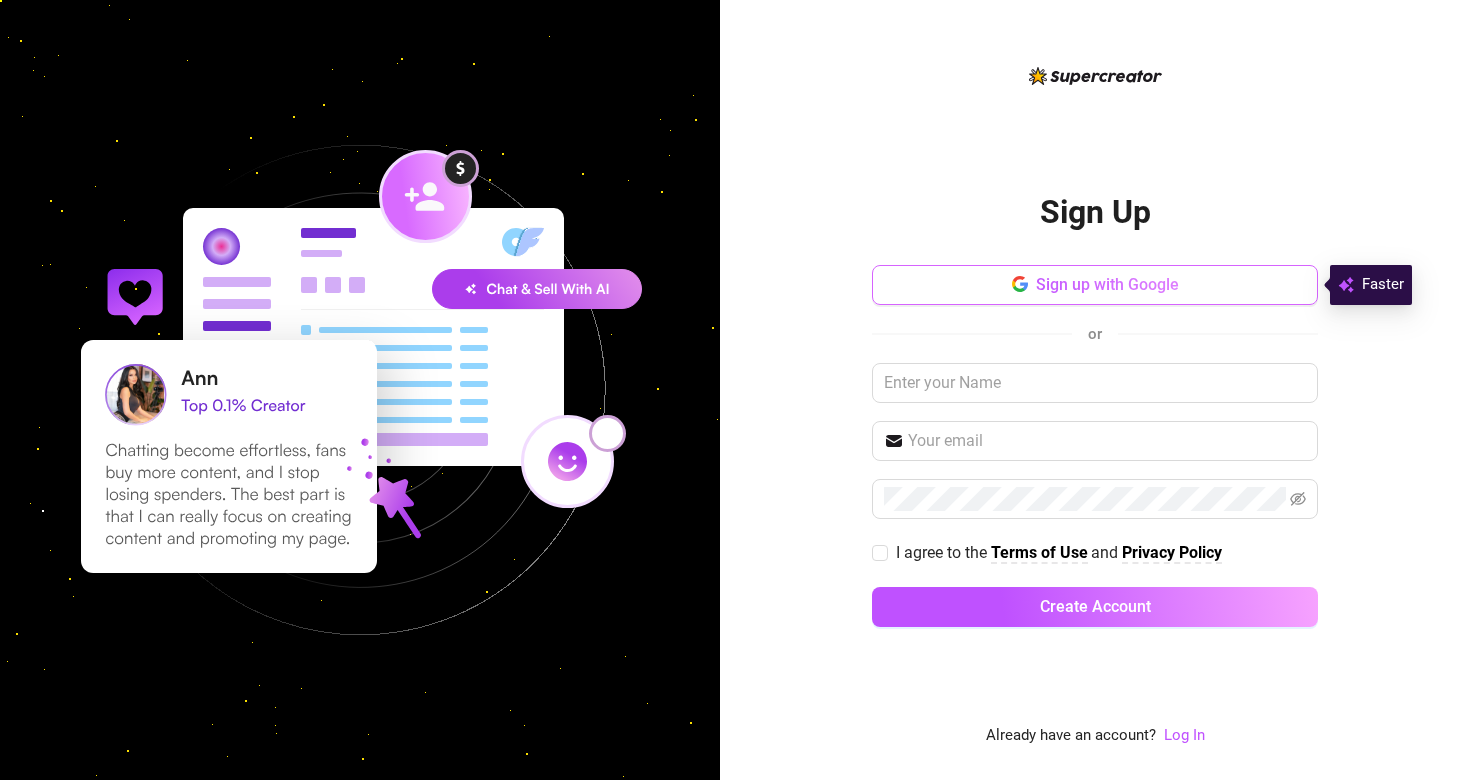 click on "Sign up with Google" at bounding box center (1095, 285) 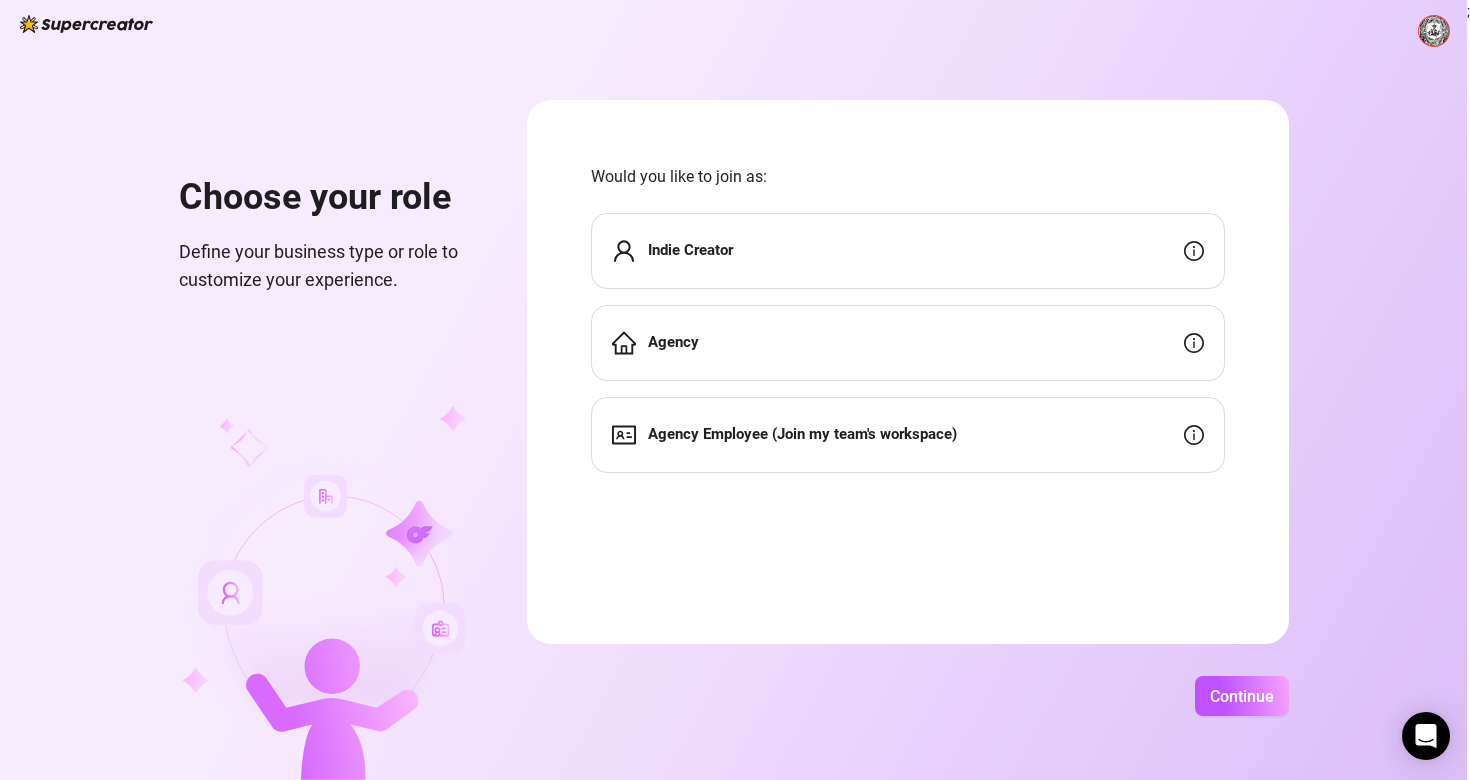 click on "Indie Creator" at bounding box center [908, 251] 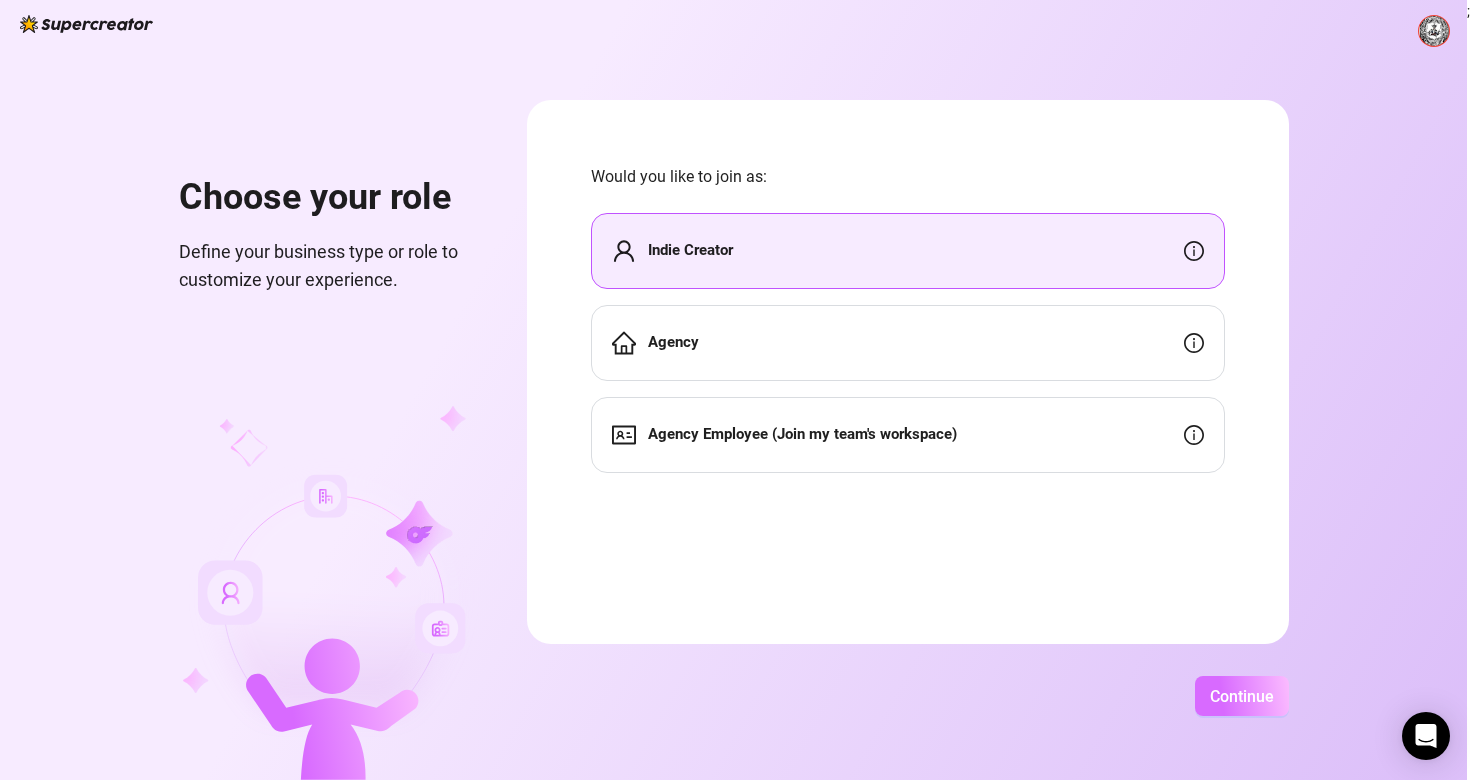 click on "Continue" at bounding box center (1242, 696) 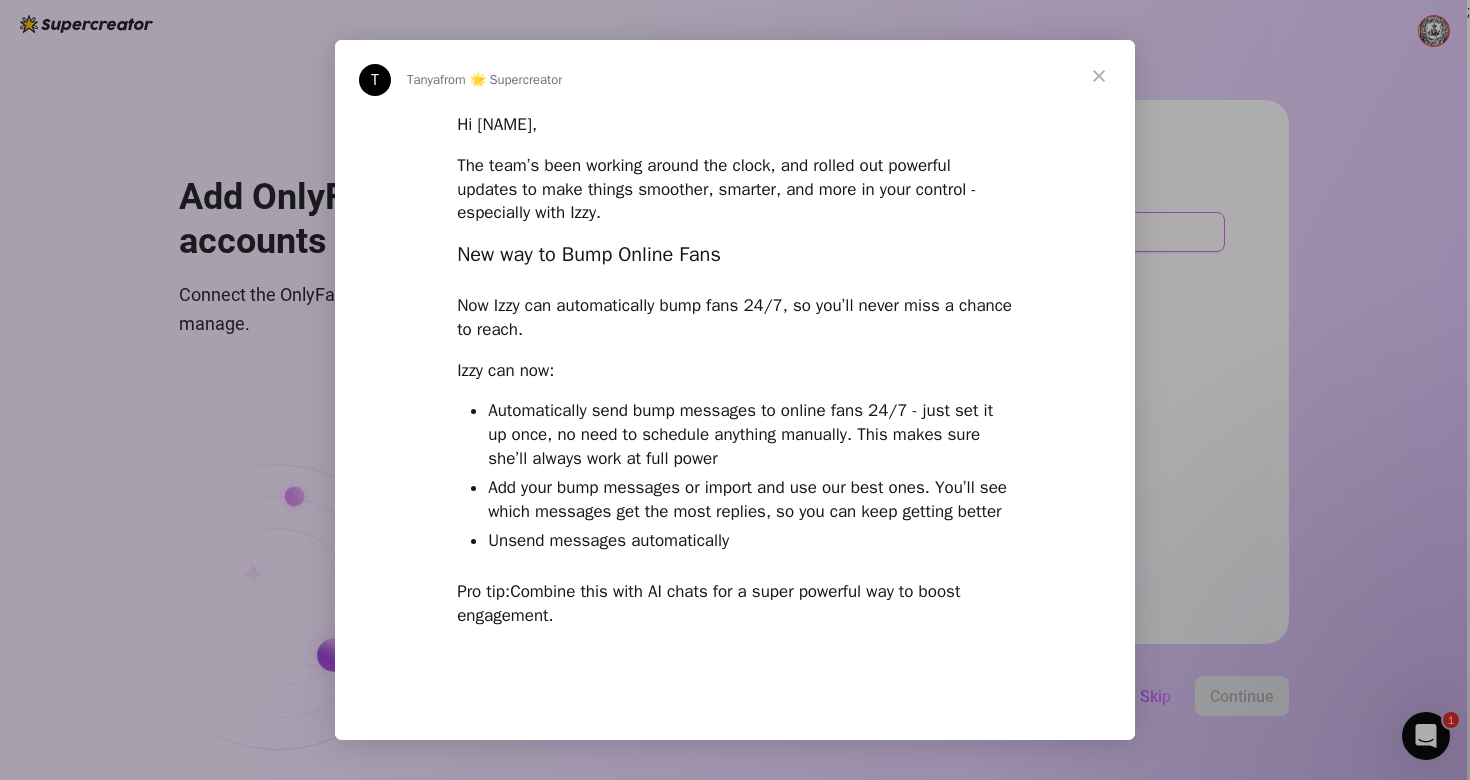 scroll, scrollTop: 0, scrollLeft: 0, axis: both 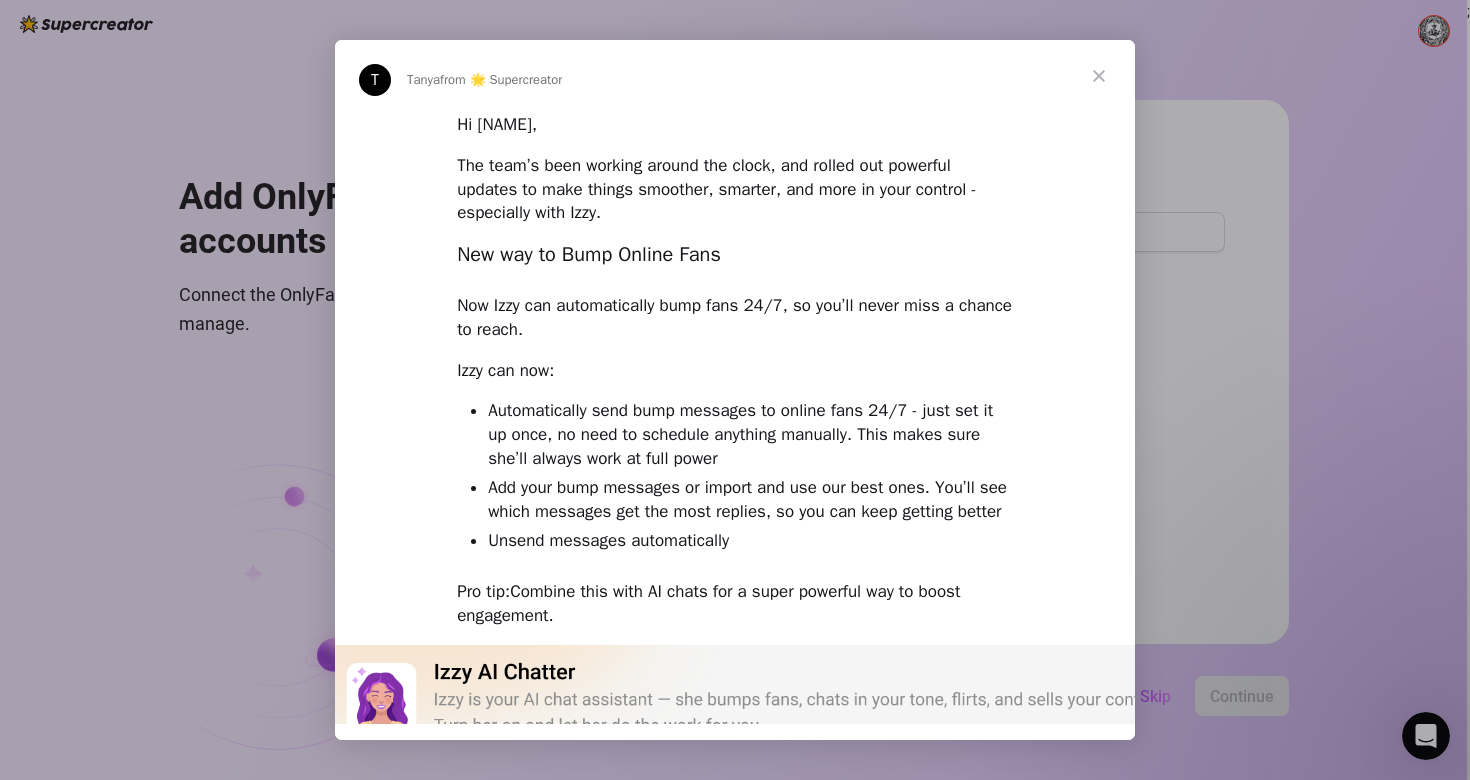 click at bounding box center (1099, 76) 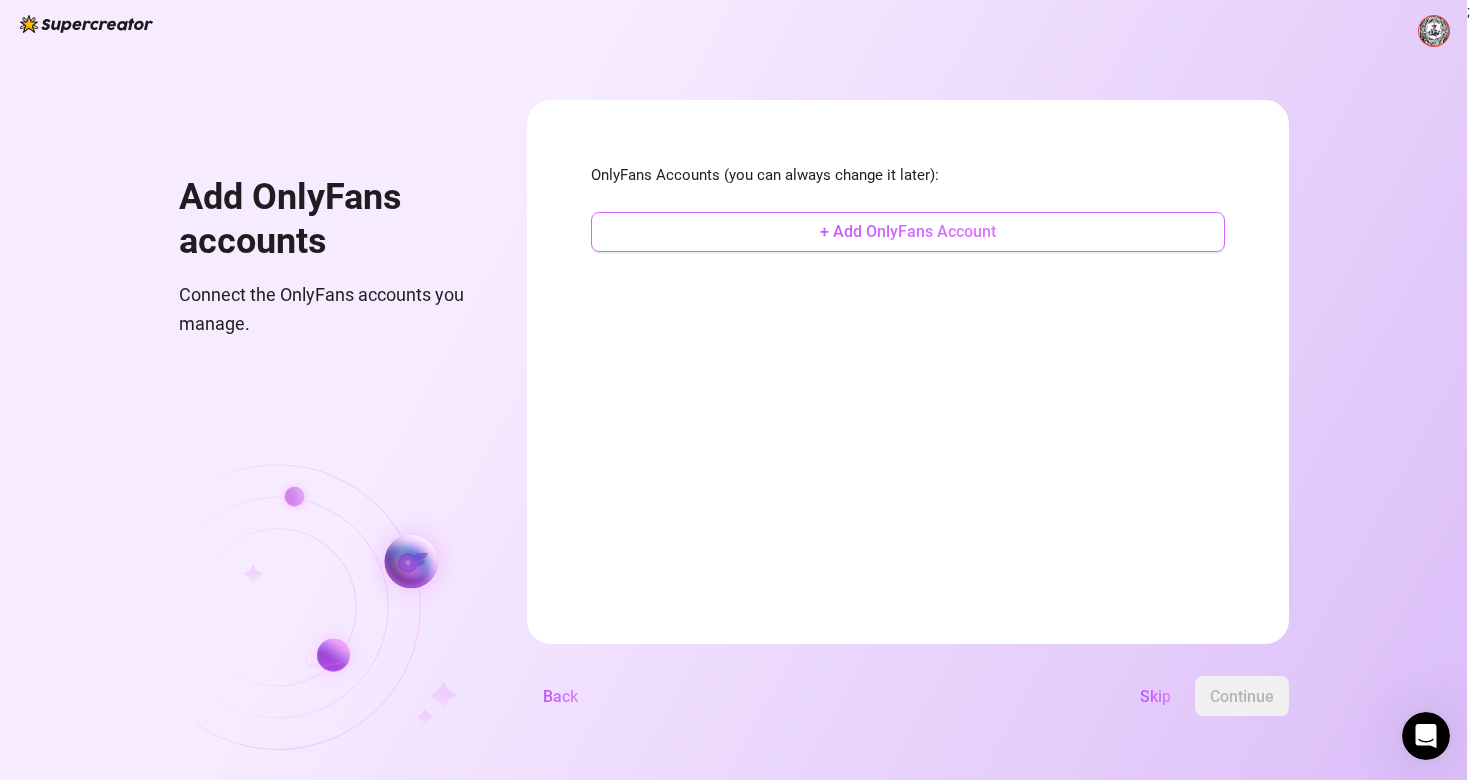 click on "+ Add OnlyFans Account" at bounding box center [908, 232] 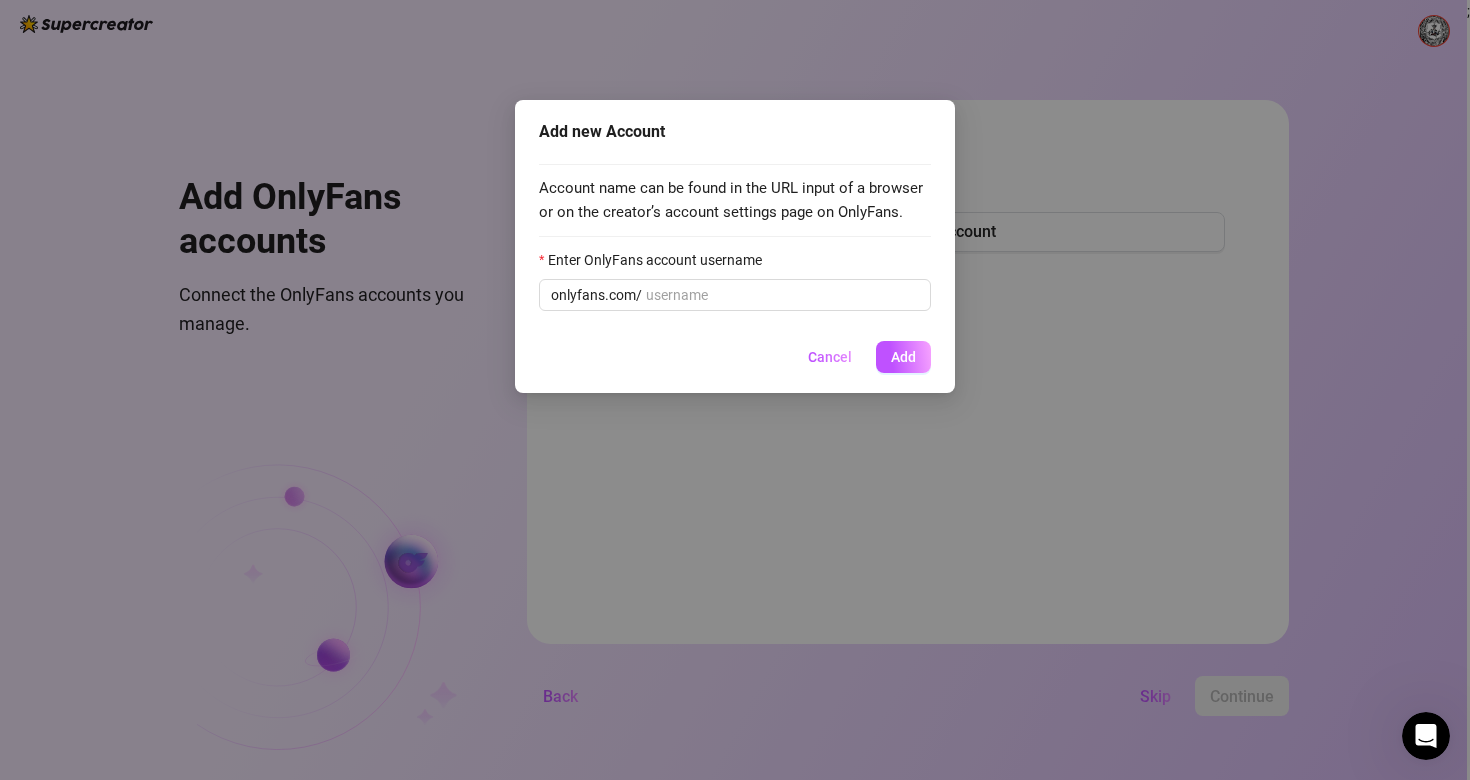 click on "Add new Account Account name can be found in the URL input of a browser or on the creator’s account settings page on OnlyFans. Enter OnlyFans account username onlyfans.com/ Cancel Add" at bounding box center [735, 390] 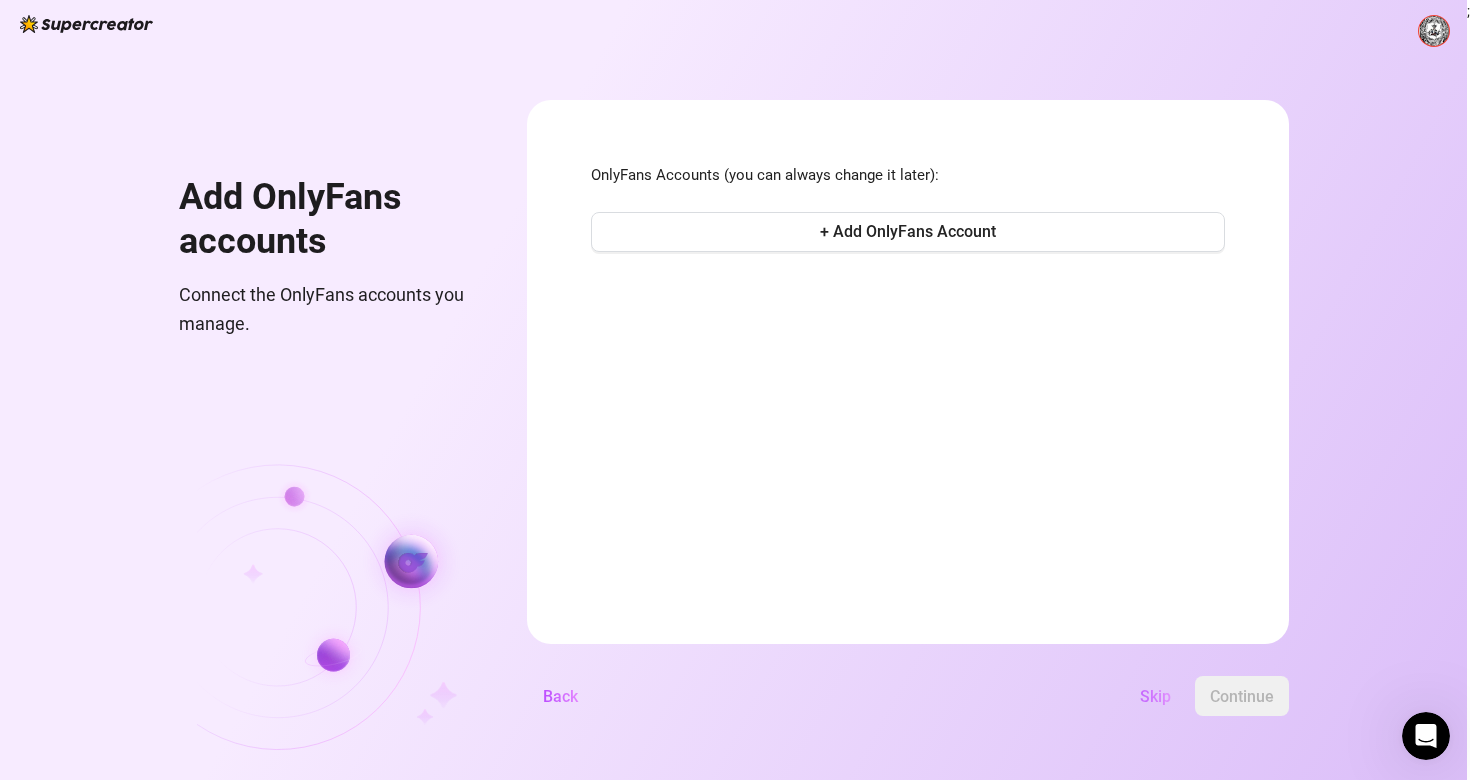 click on "Skip" at bounding box center [1155, 696] 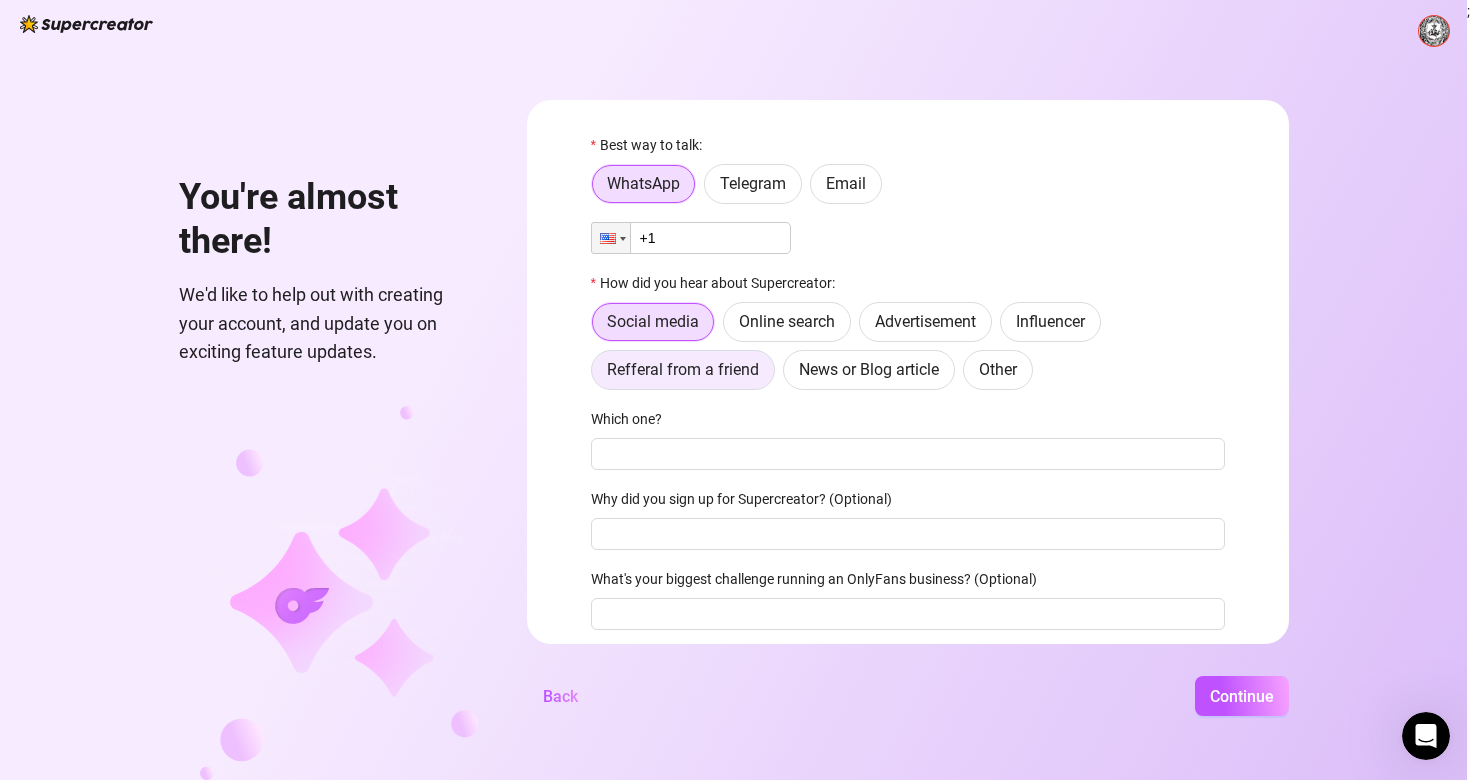 scroll, scrollTop: 29, scrollLeft: 0, axis: vertical 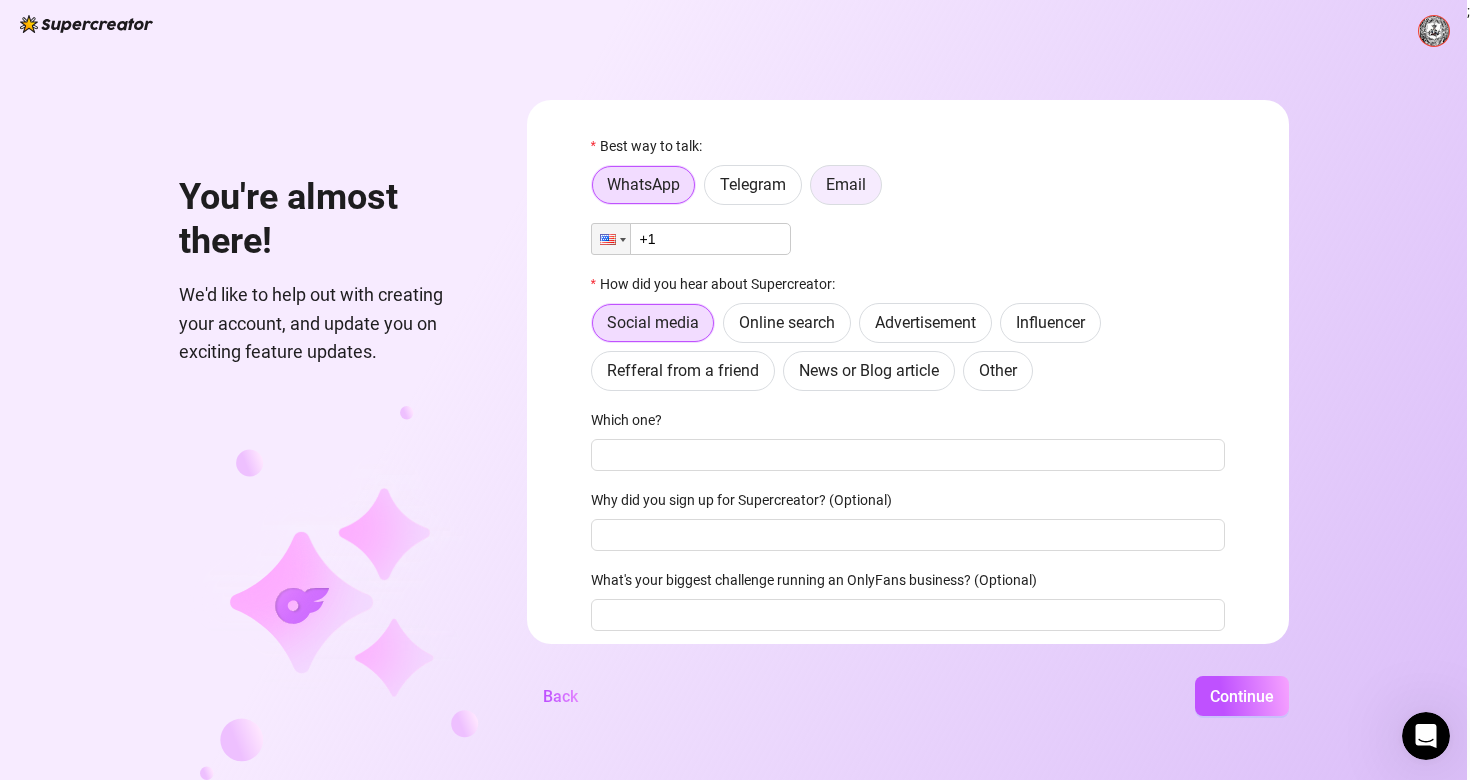 click on "Email" at bounding box center [846, 184] 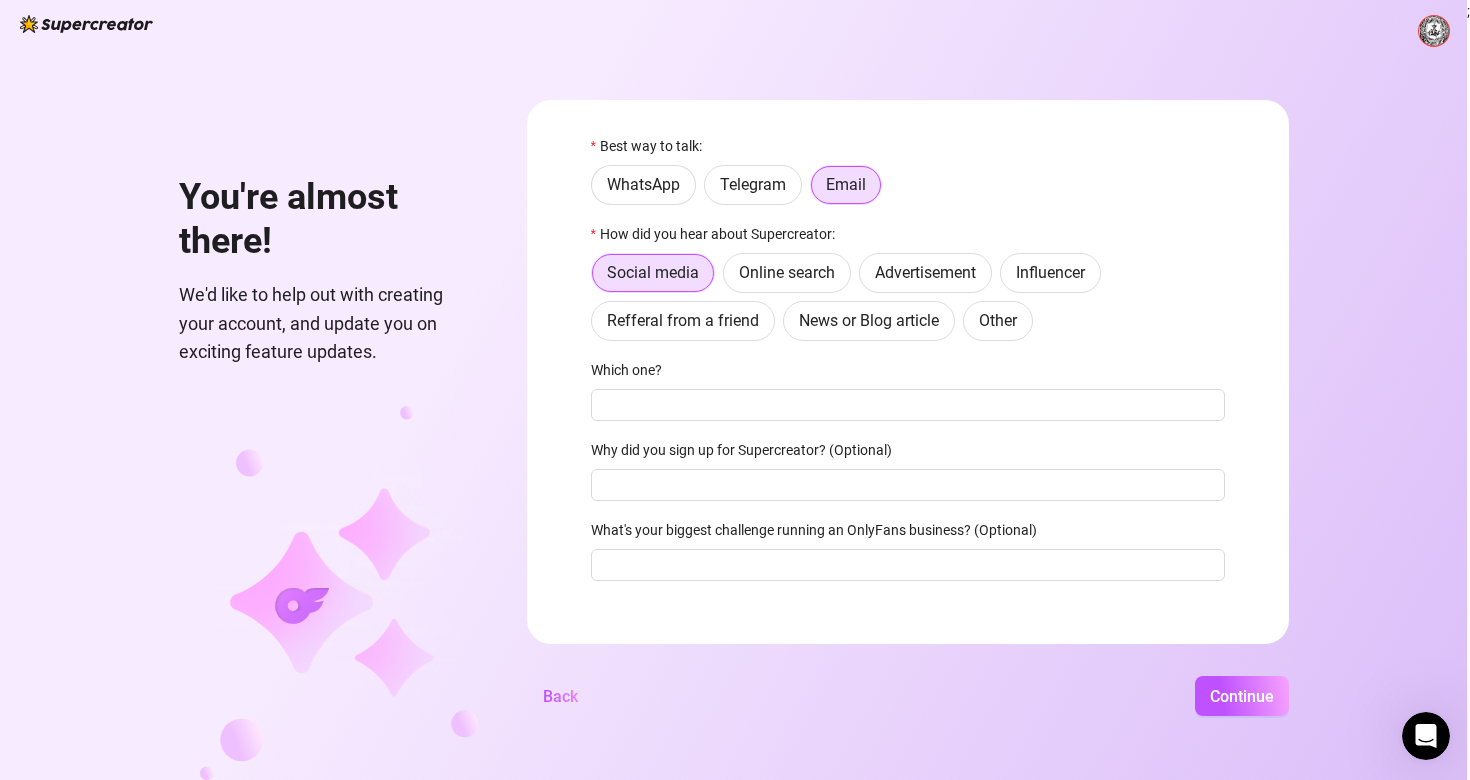 scroll, scrollTop: 49, scrollLeft: 0, axis: vertical 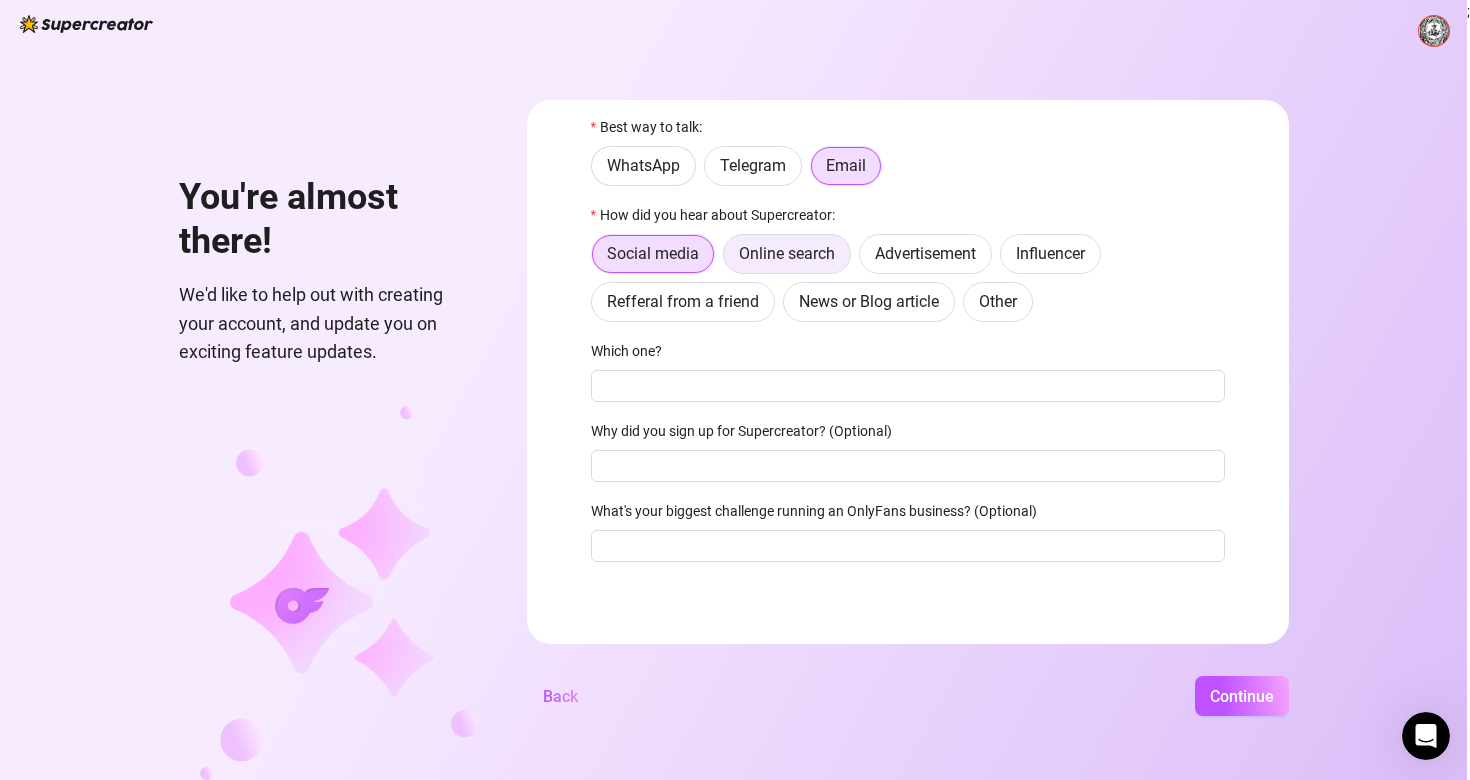 click on "Online search" at bounding box center [787, 253] 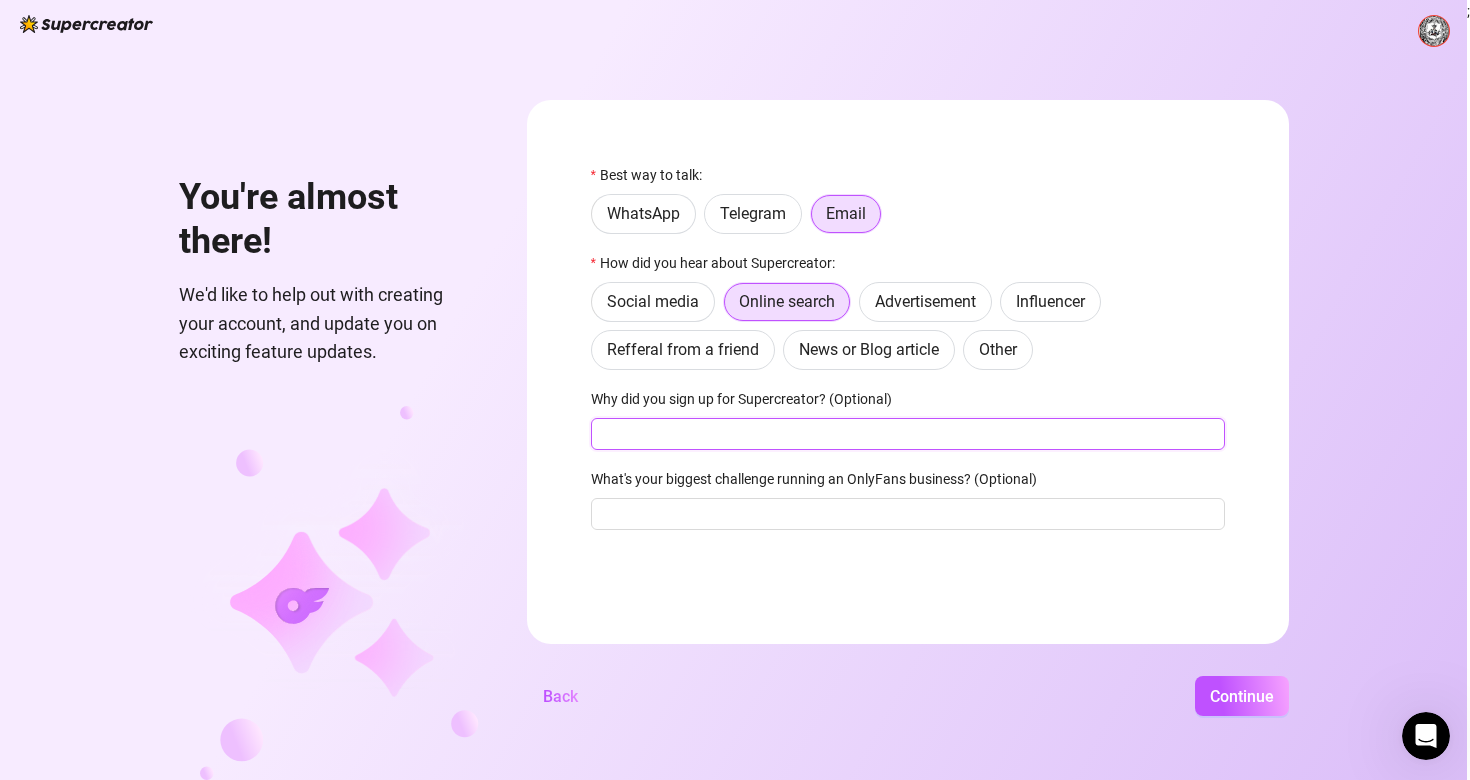 click on "Why did you sign up for Supercreator? (Optional)" at bounding box center [908, 434] 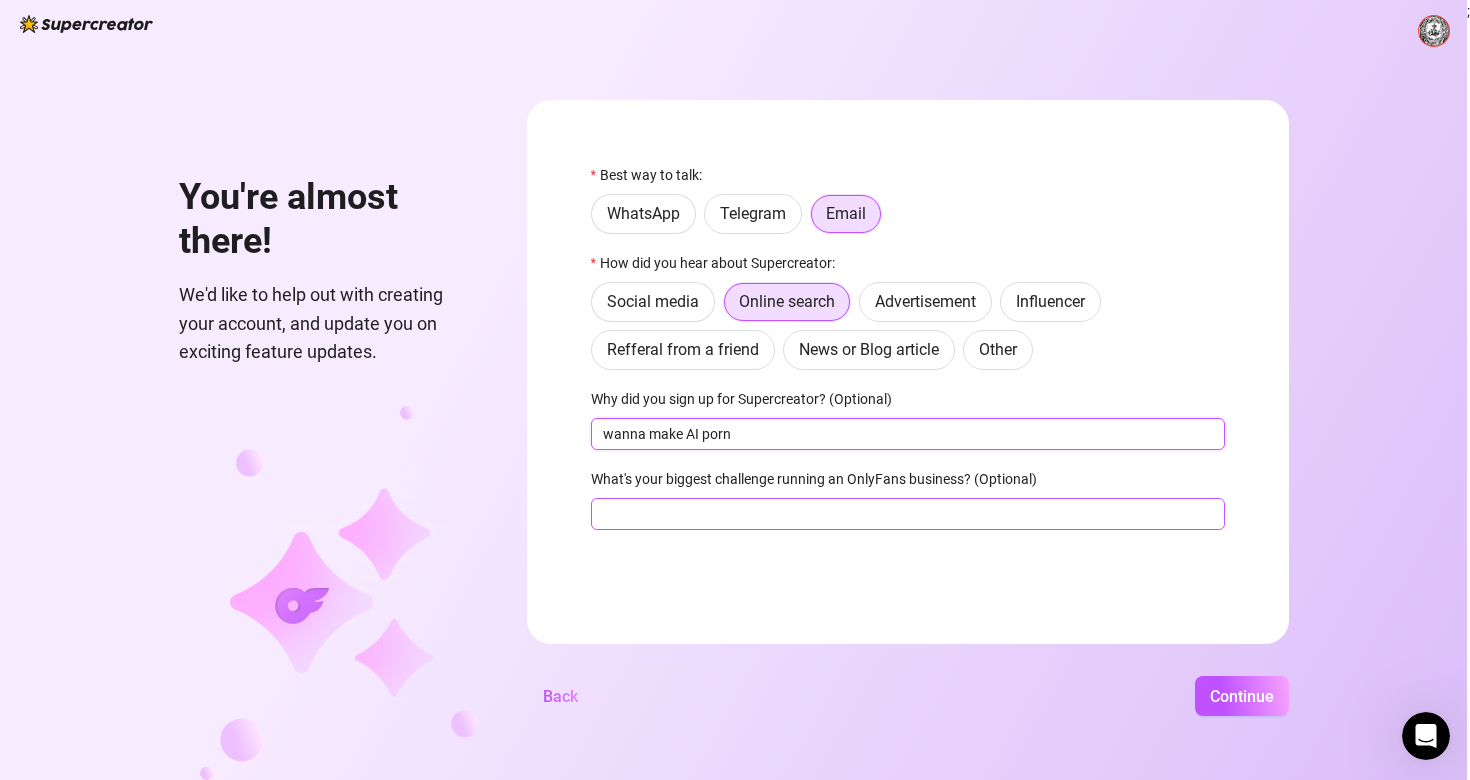 type on "wanna make AI porn" 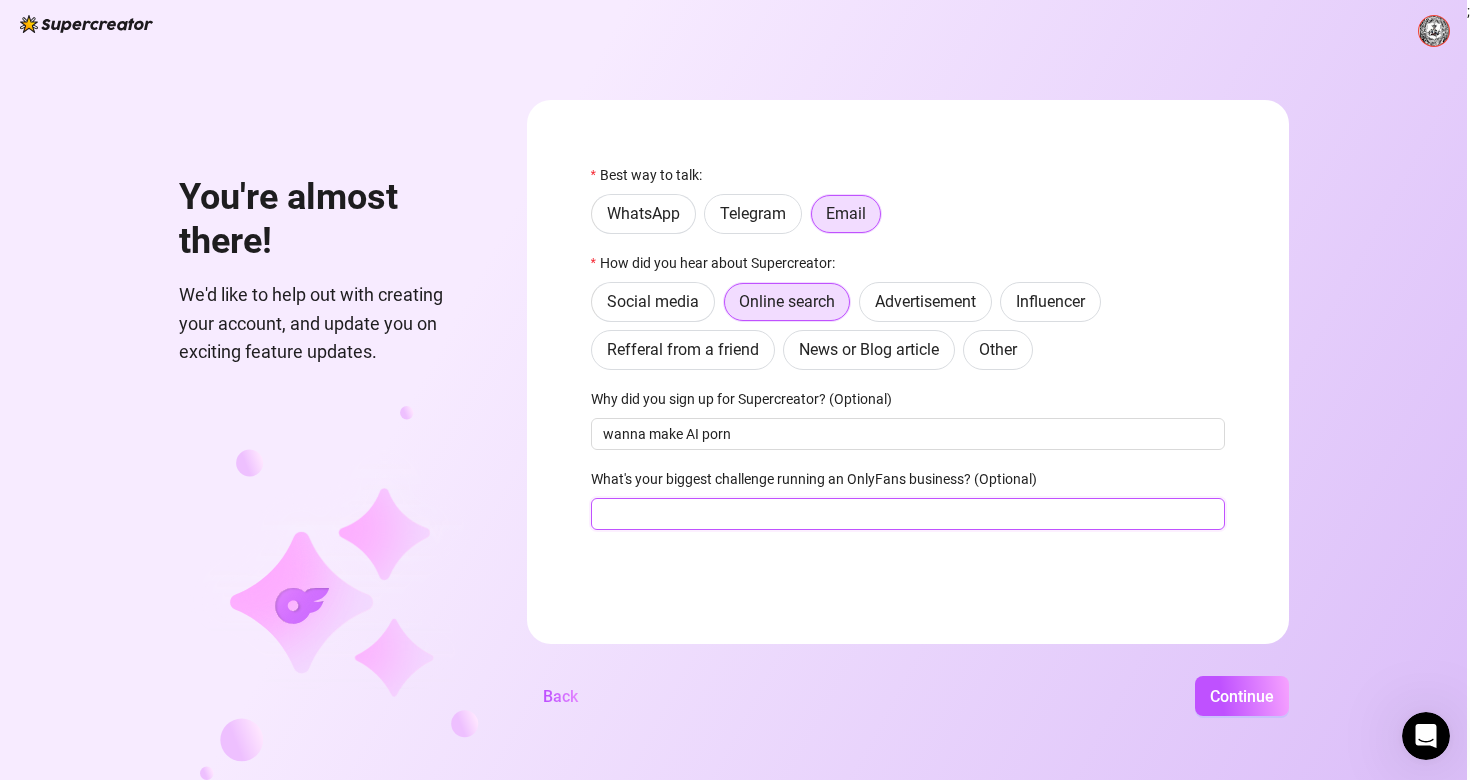 click on "What's your biggest challenge running an OnlyFans business? (Optional)" at bounding box center [908, 514] 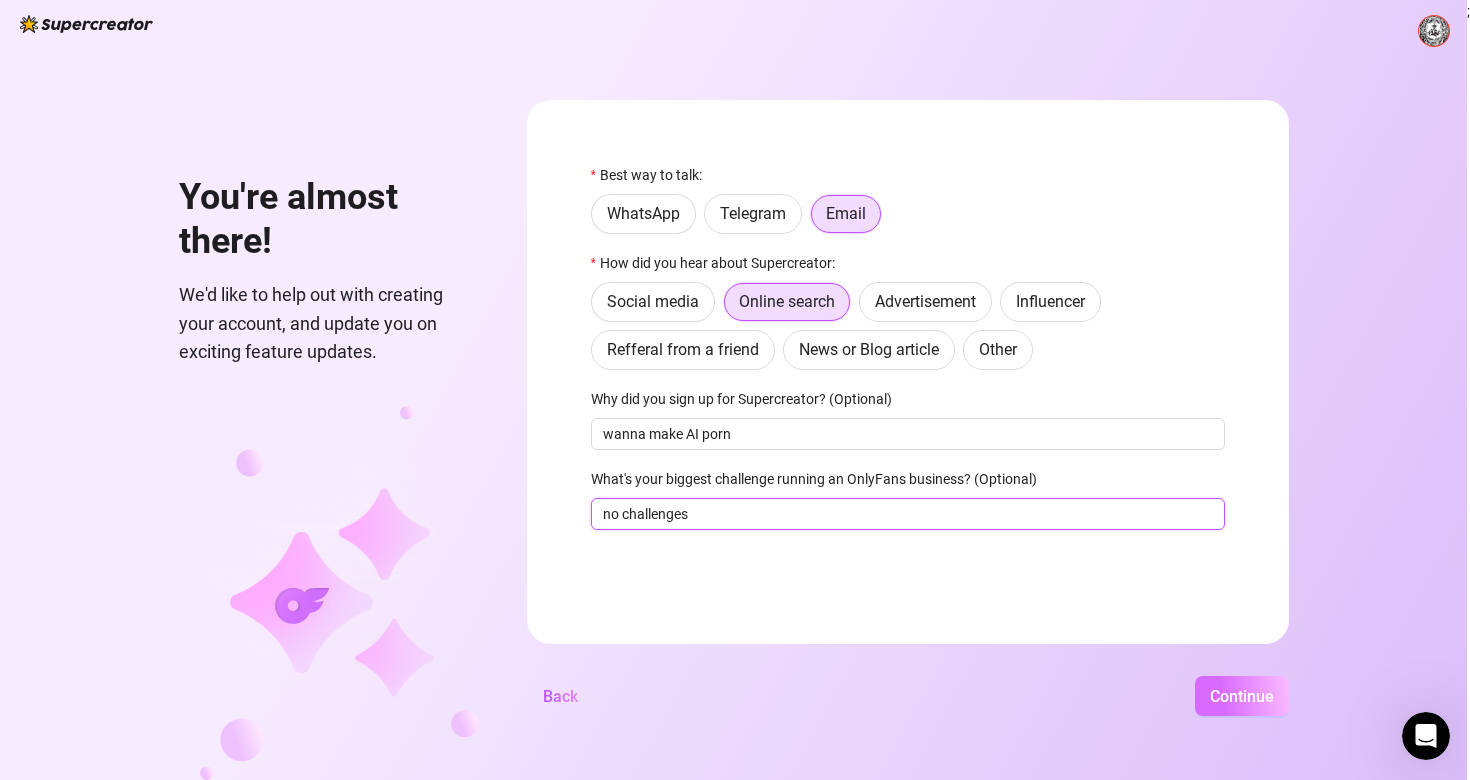 type on "no challenges" 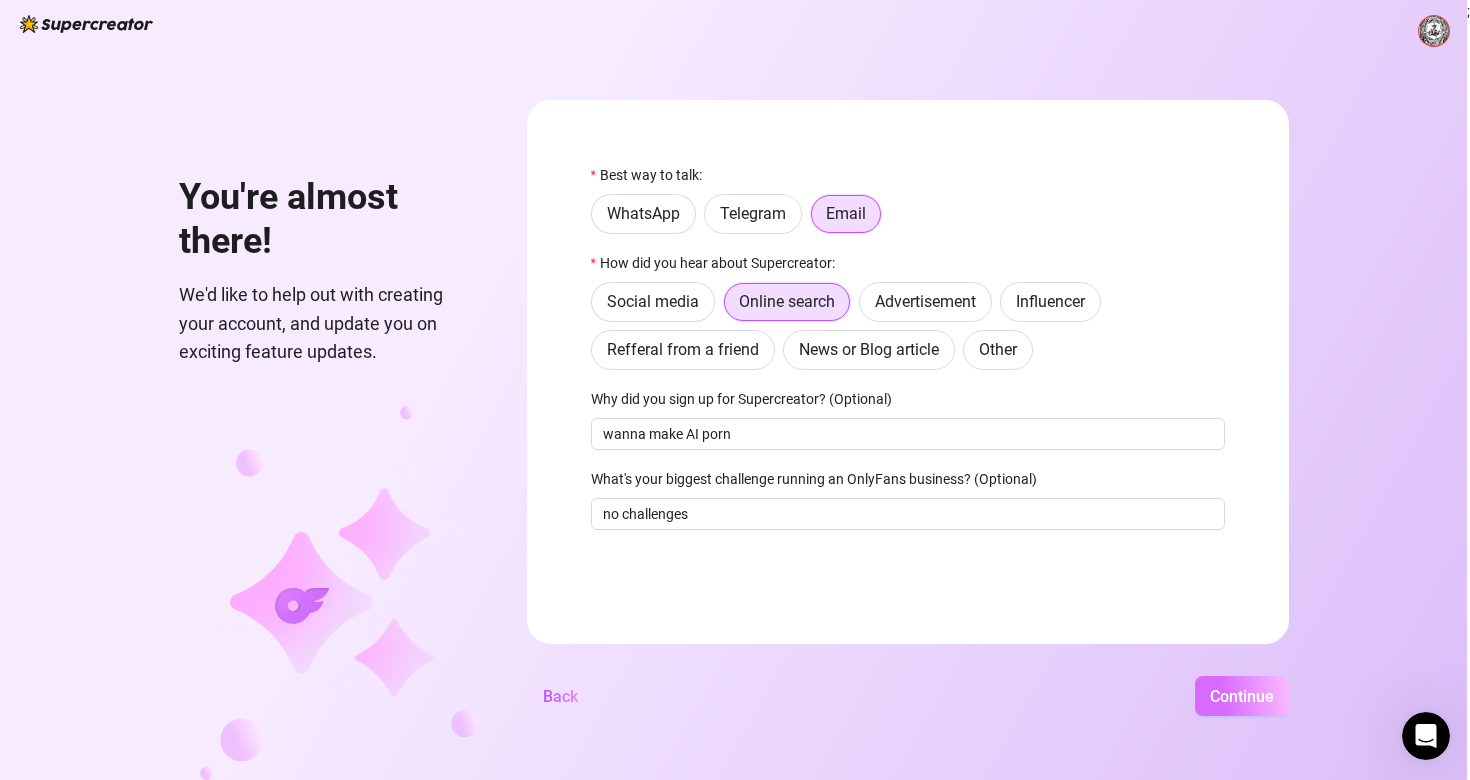 click on "Continue" at bounding box center (1242, 696) 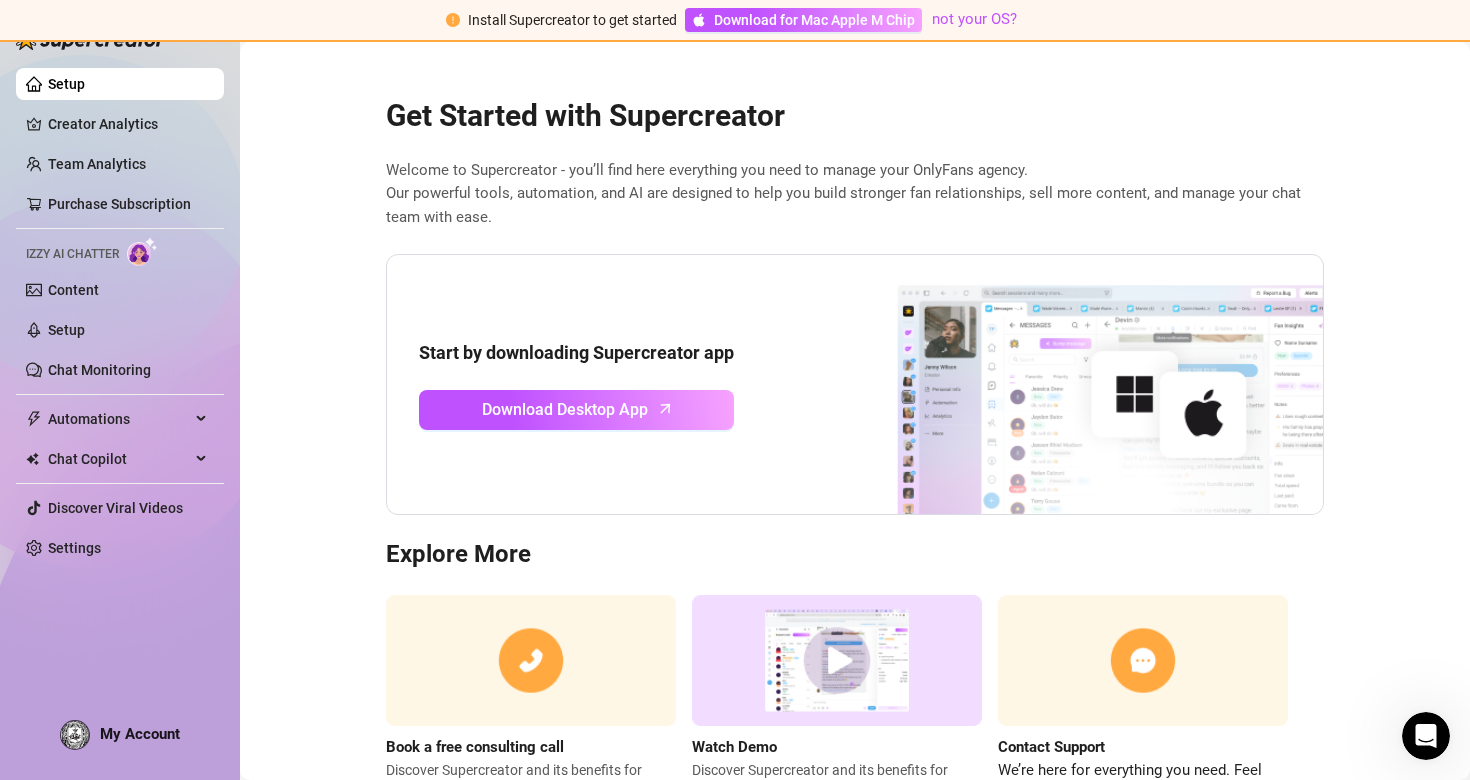 scroll, scrollTop: 0, scrollLeft: 0, axis: both 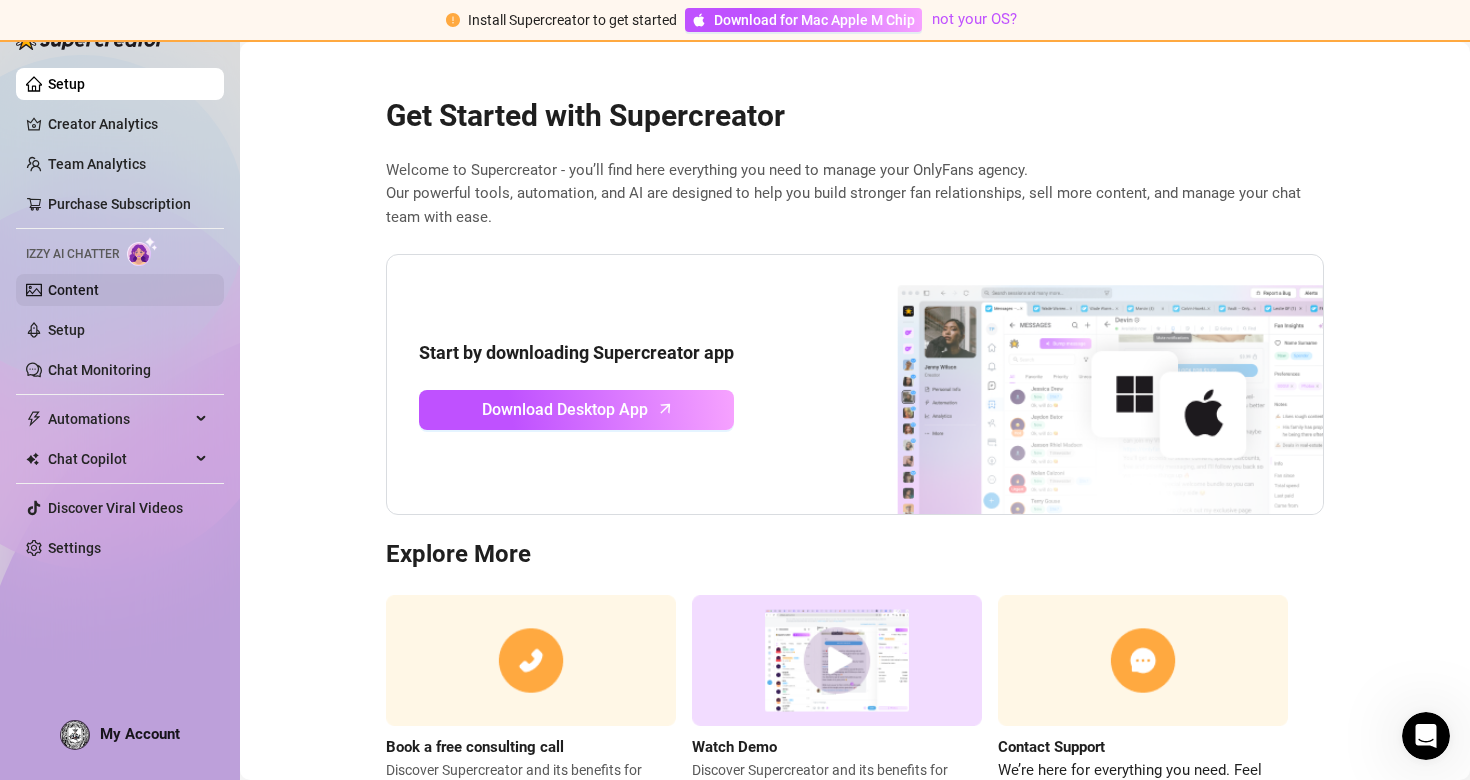 click on "Content" at bounding box center (73, 290) 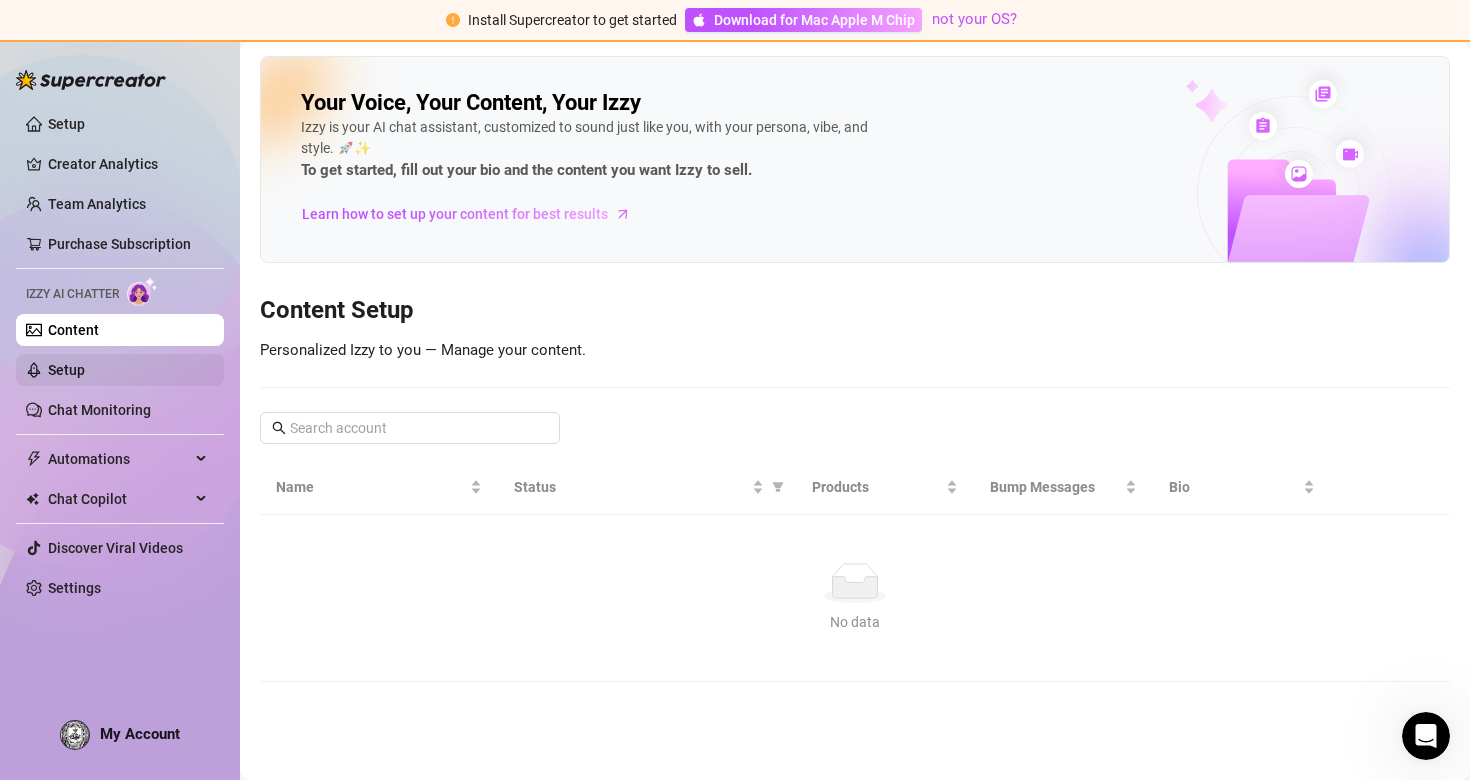 click on "Setup" at bounding box center [66, 370] 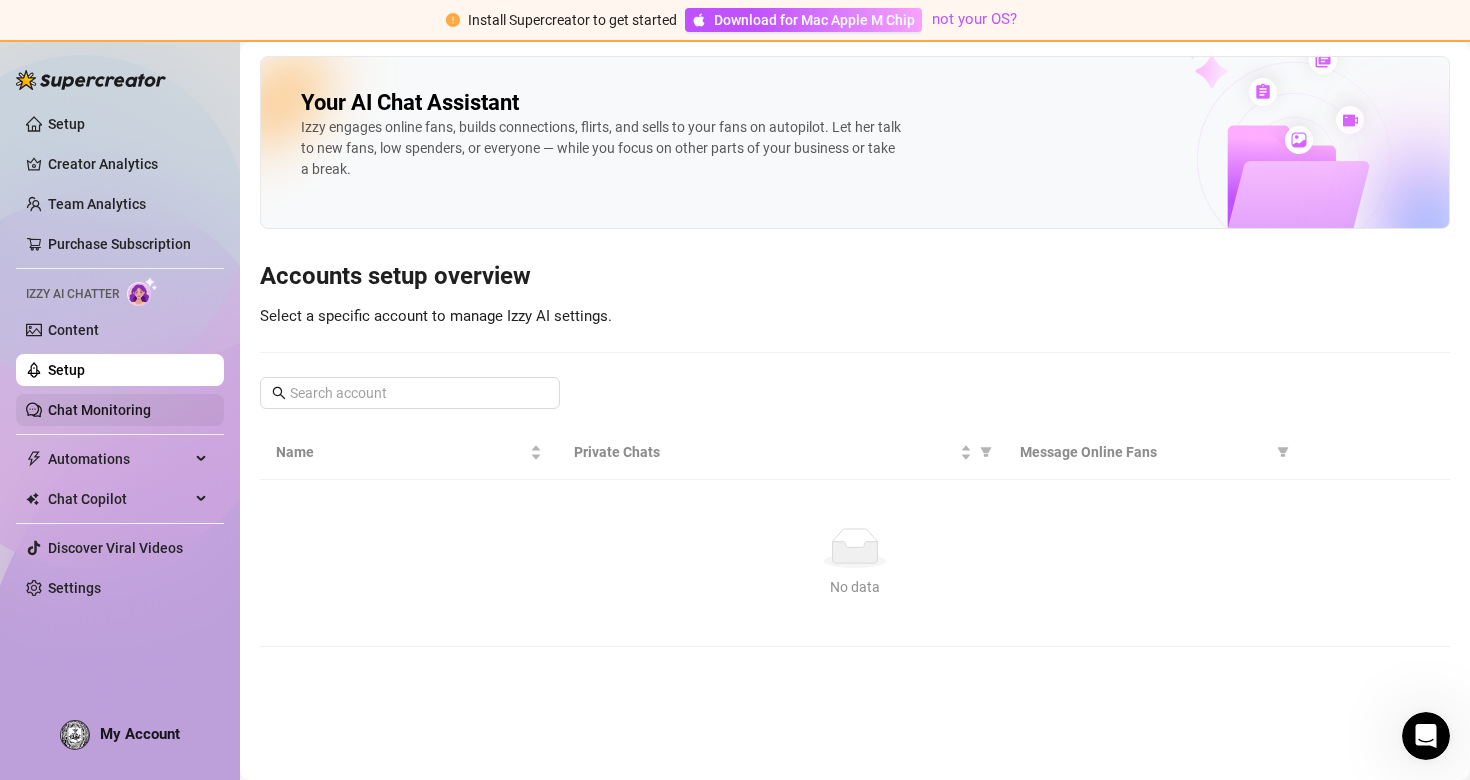 click on "Chat Monitoring" at bounding box center [99, 410] 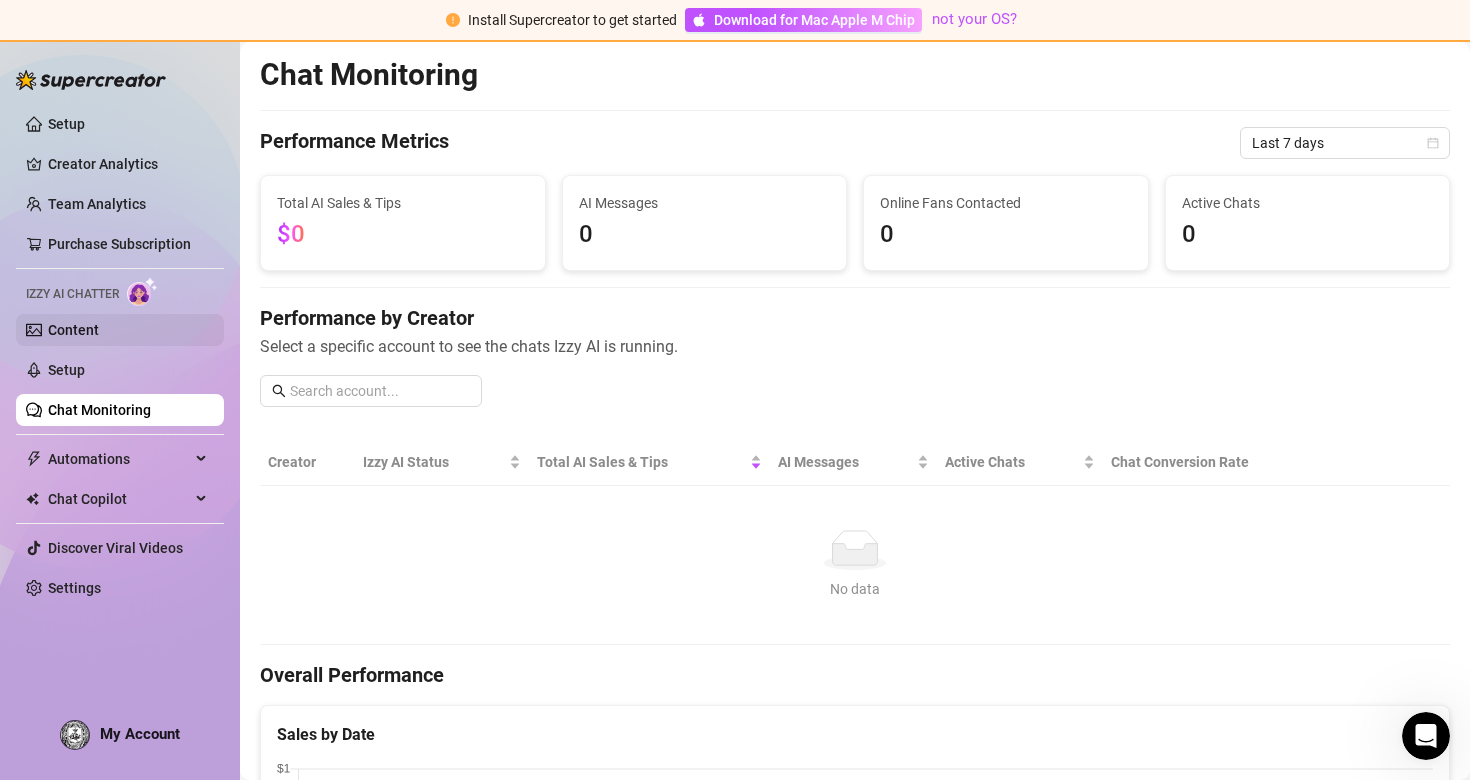click on "Content" at bounding box center [73, 330] 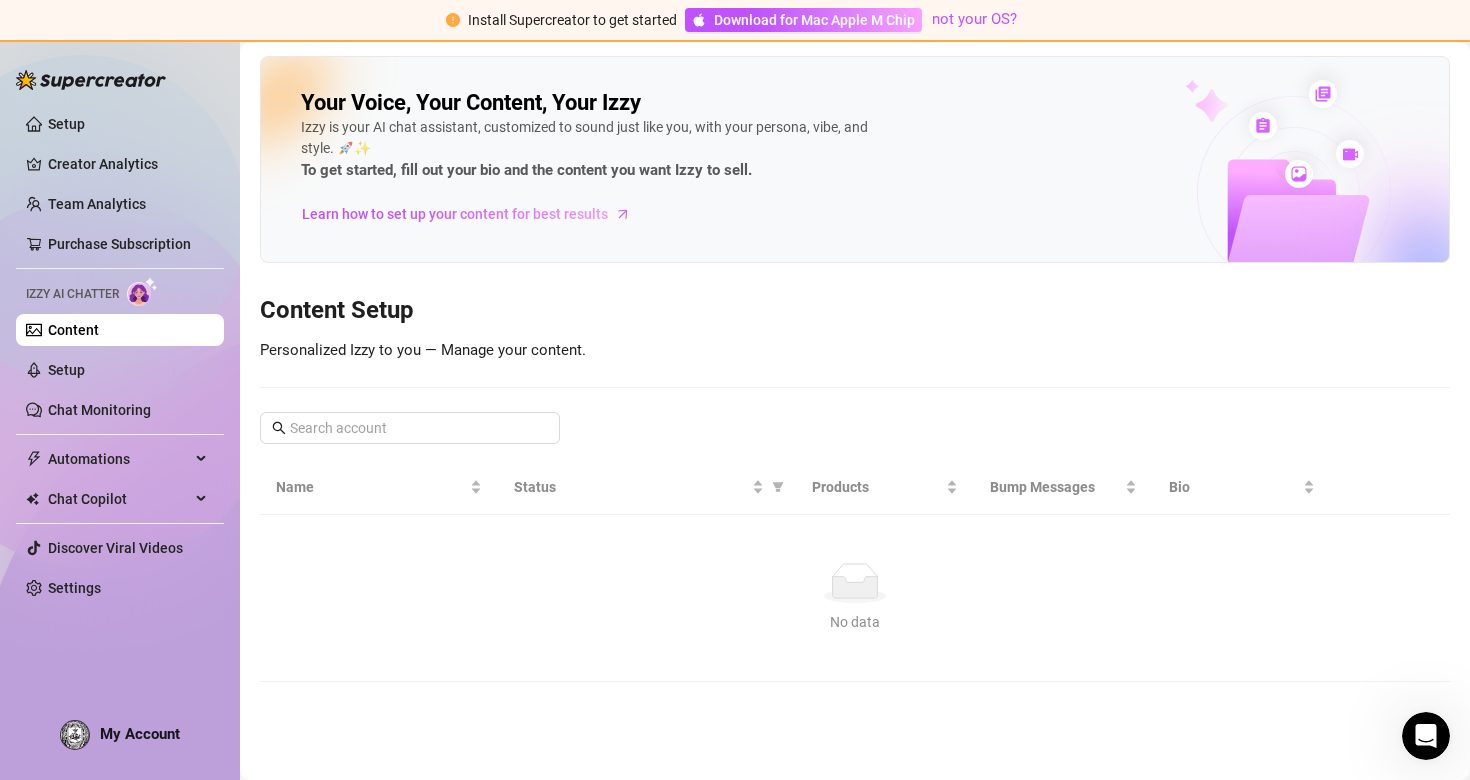 click at bounding box center [142, 291] 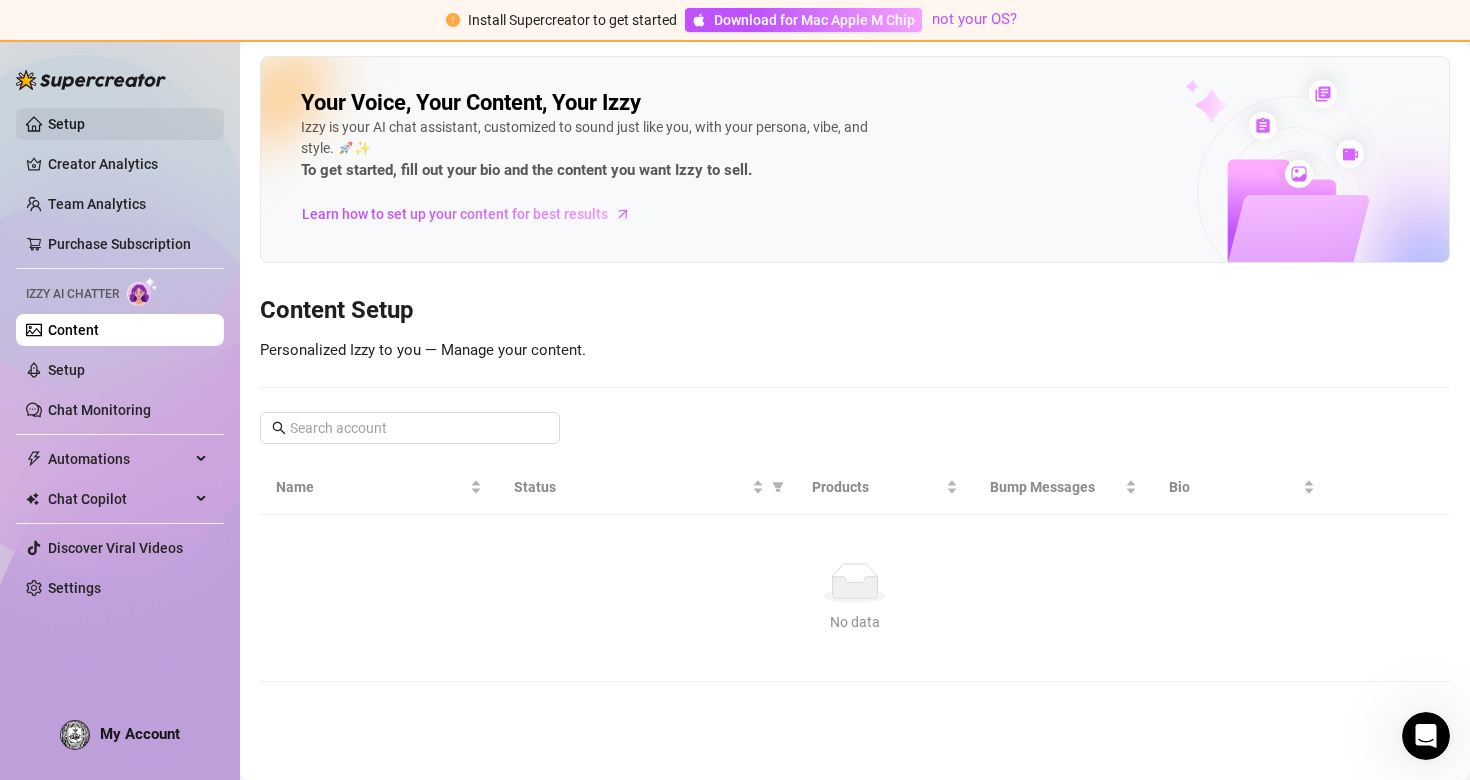 click on "Setup" at bounding box center [66, 124] 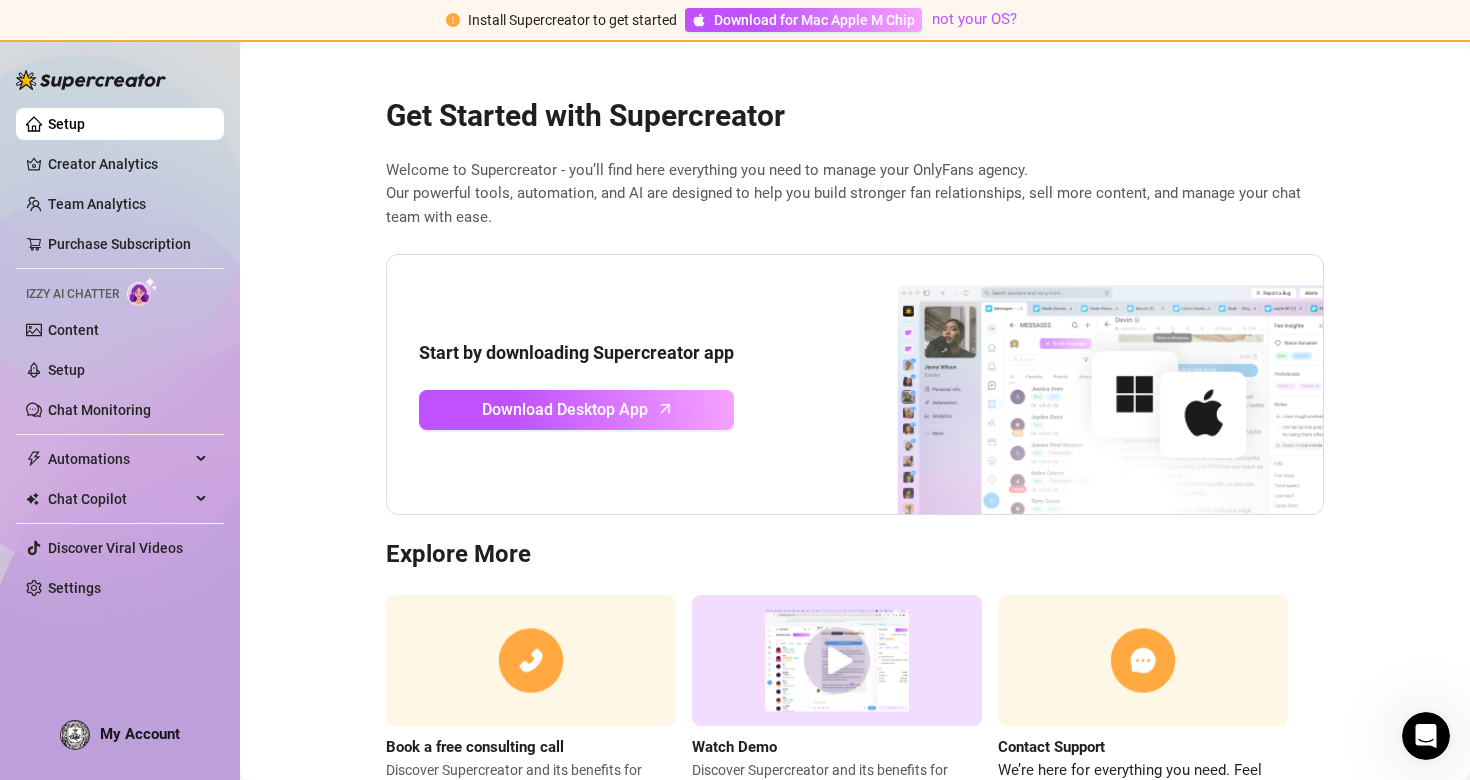 scroll, scrollTop: 86, scrollLeft: 0, axis: vertical 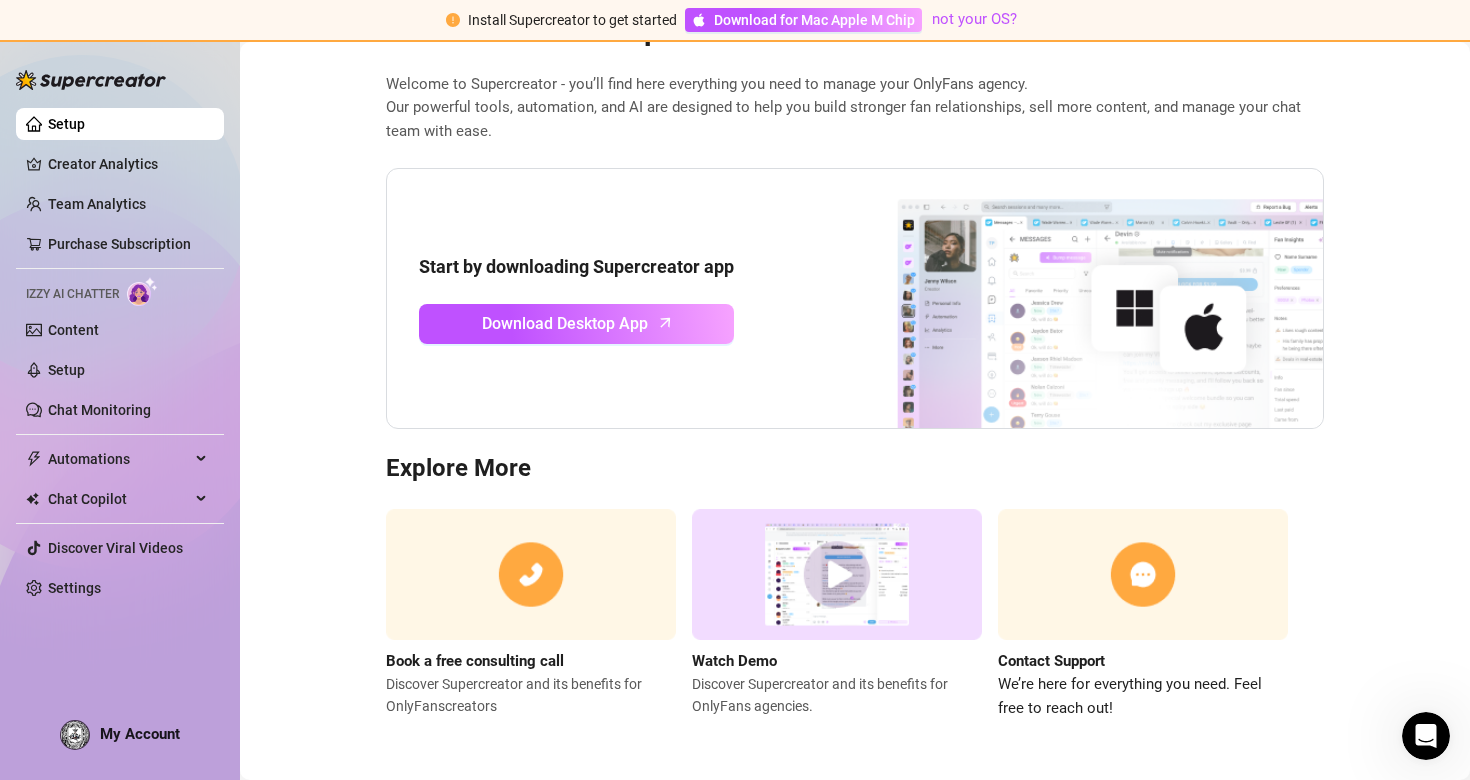click at bounding box center (531, 574) 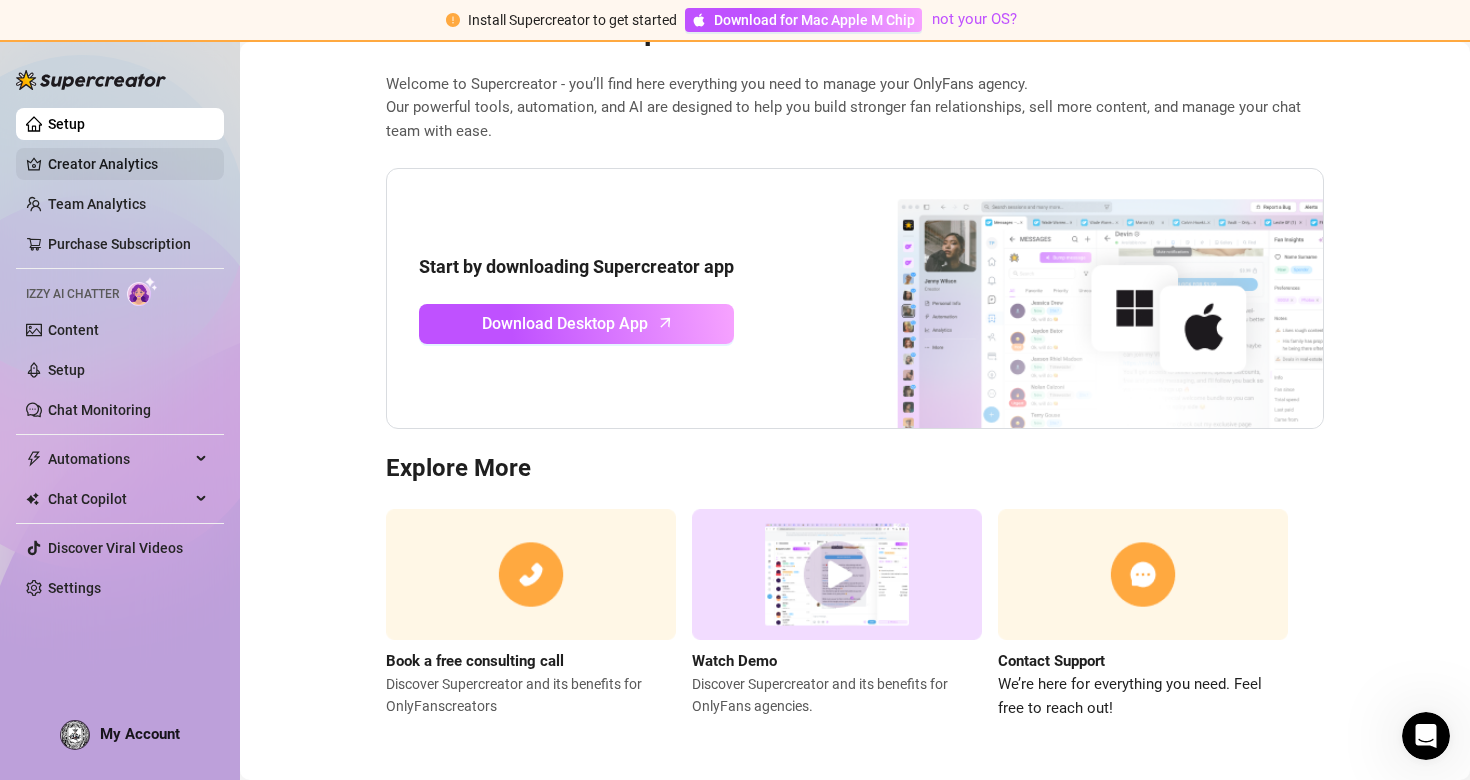 click on "Creator Analytics" at bounding box center [128, 164] 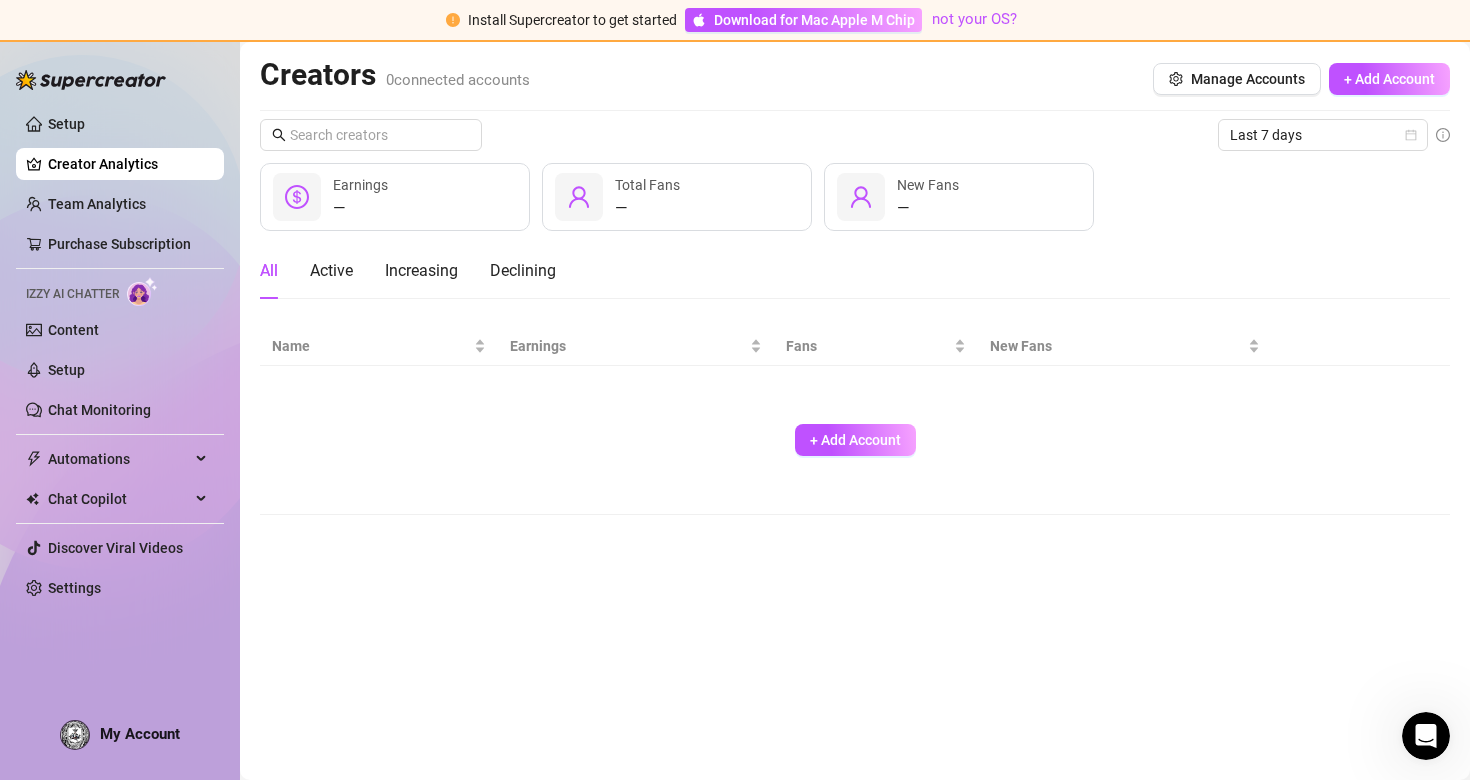 click on "—" at bounding box center (360, 208) 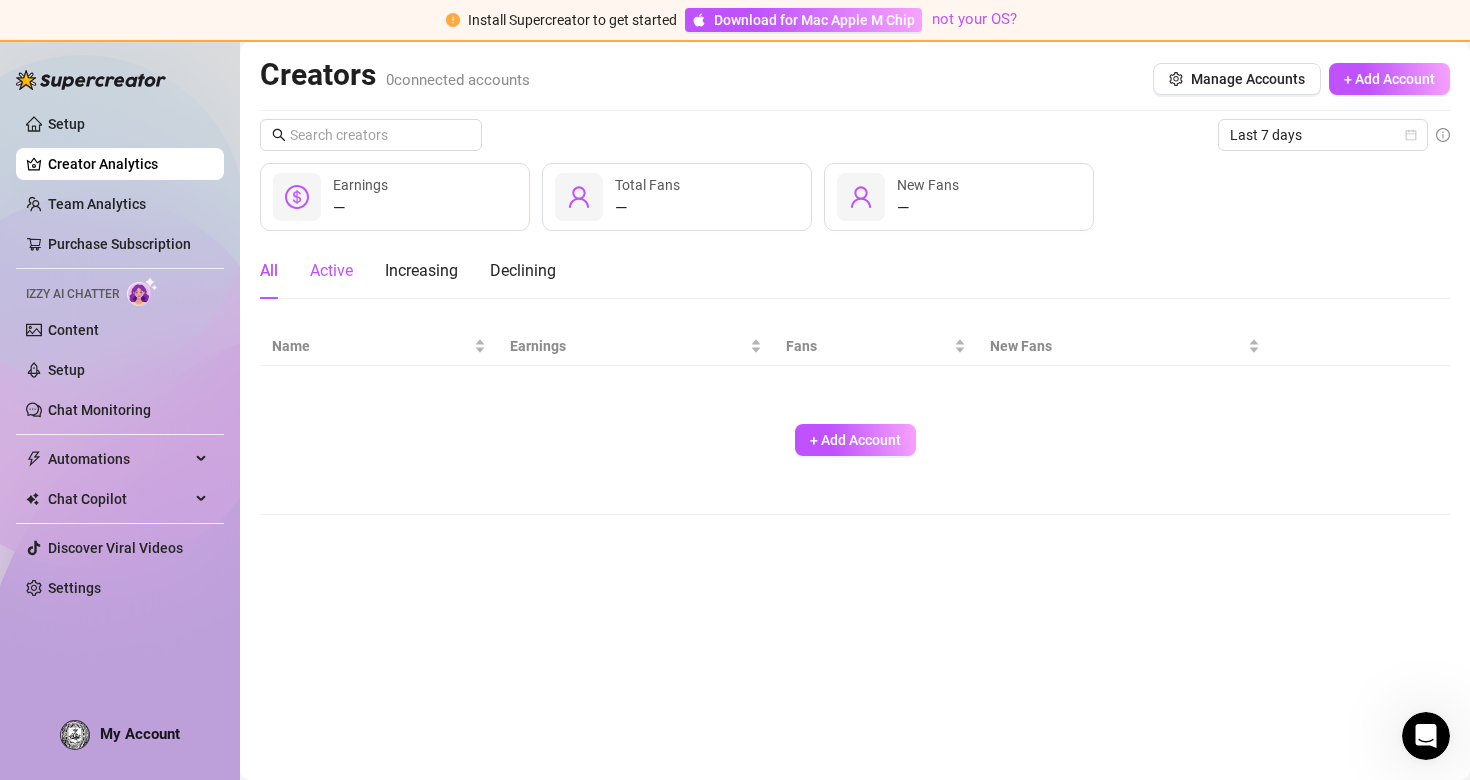 click on "Active" at bounding box center [331, 271] 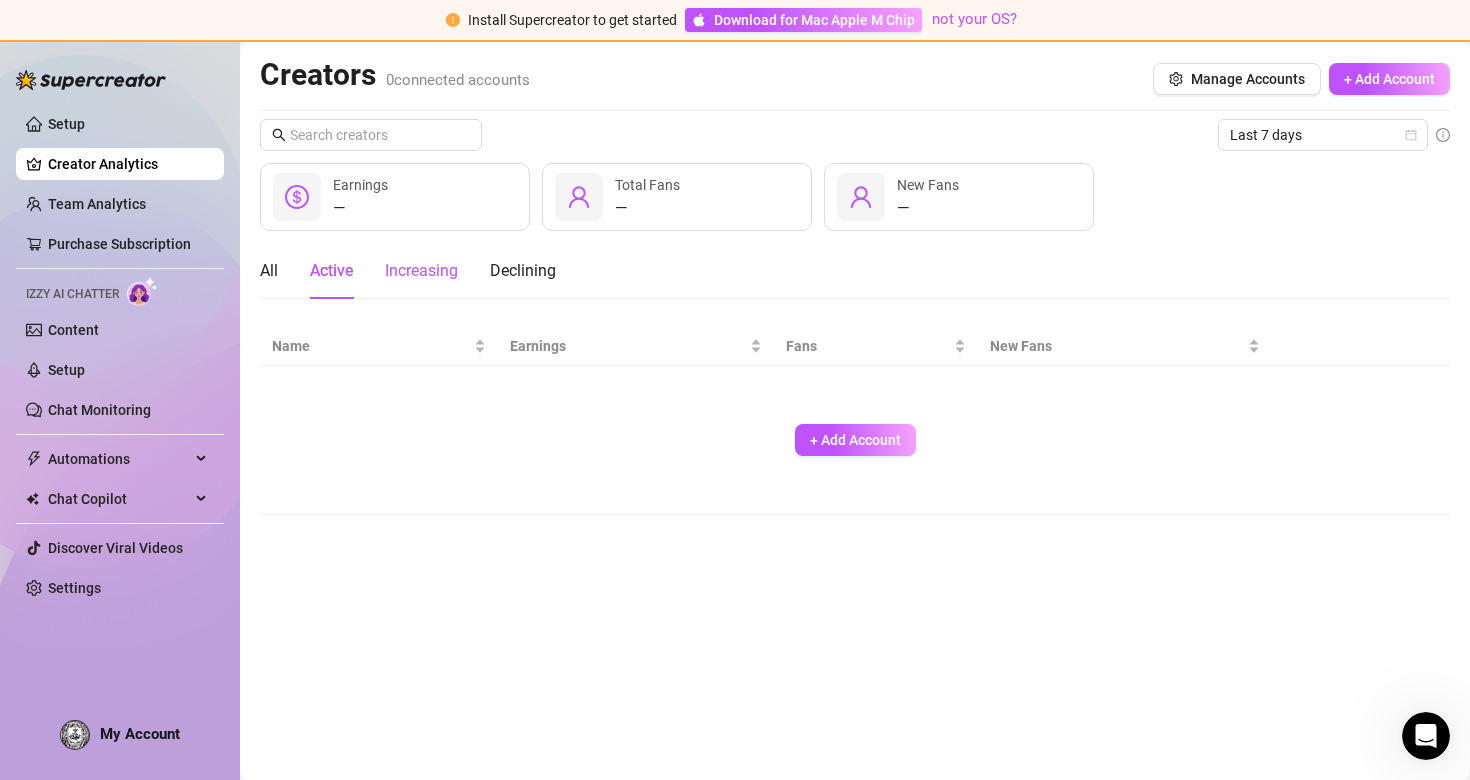click on "Increasing" at bounding box center [421, 271] 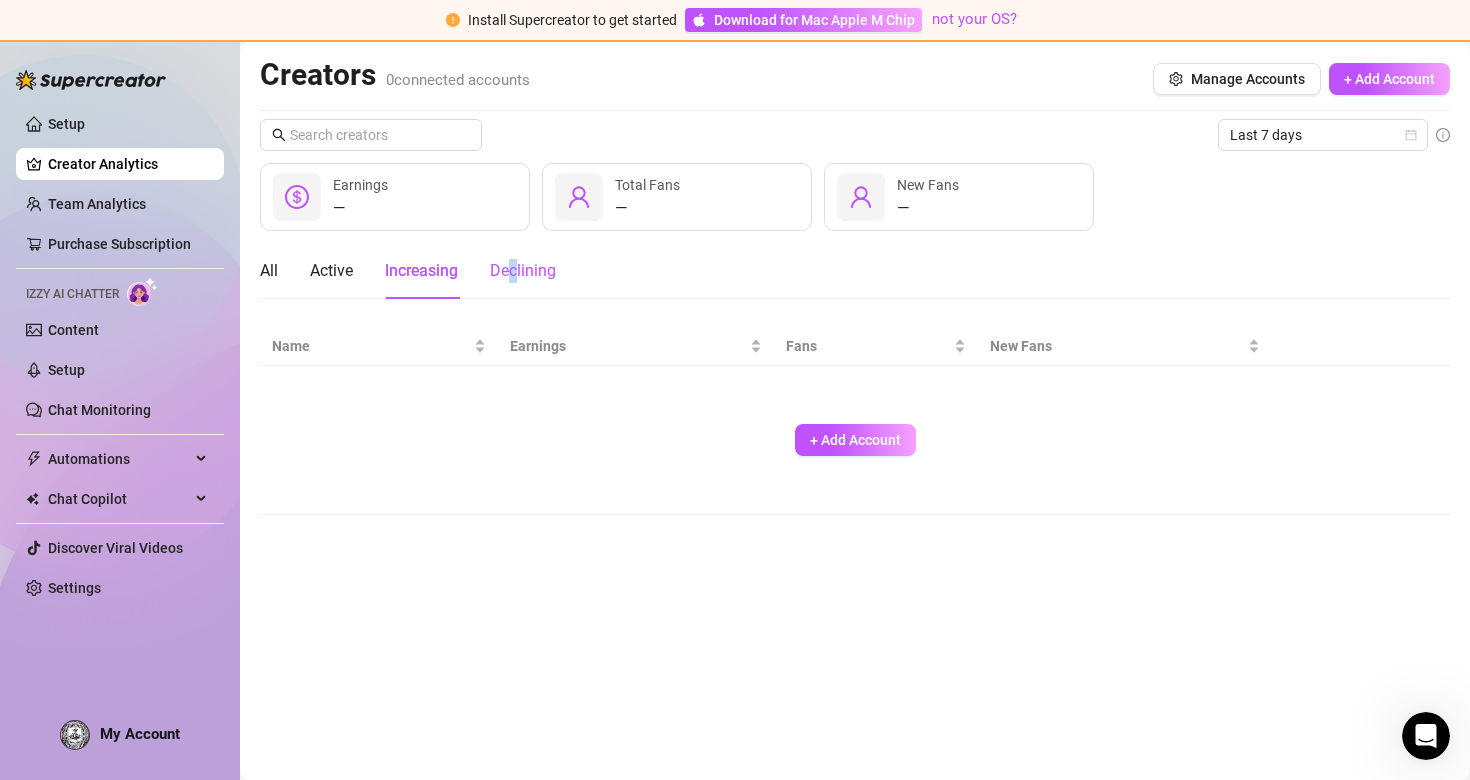 click on "Declining" at bounding box center [523, 271] 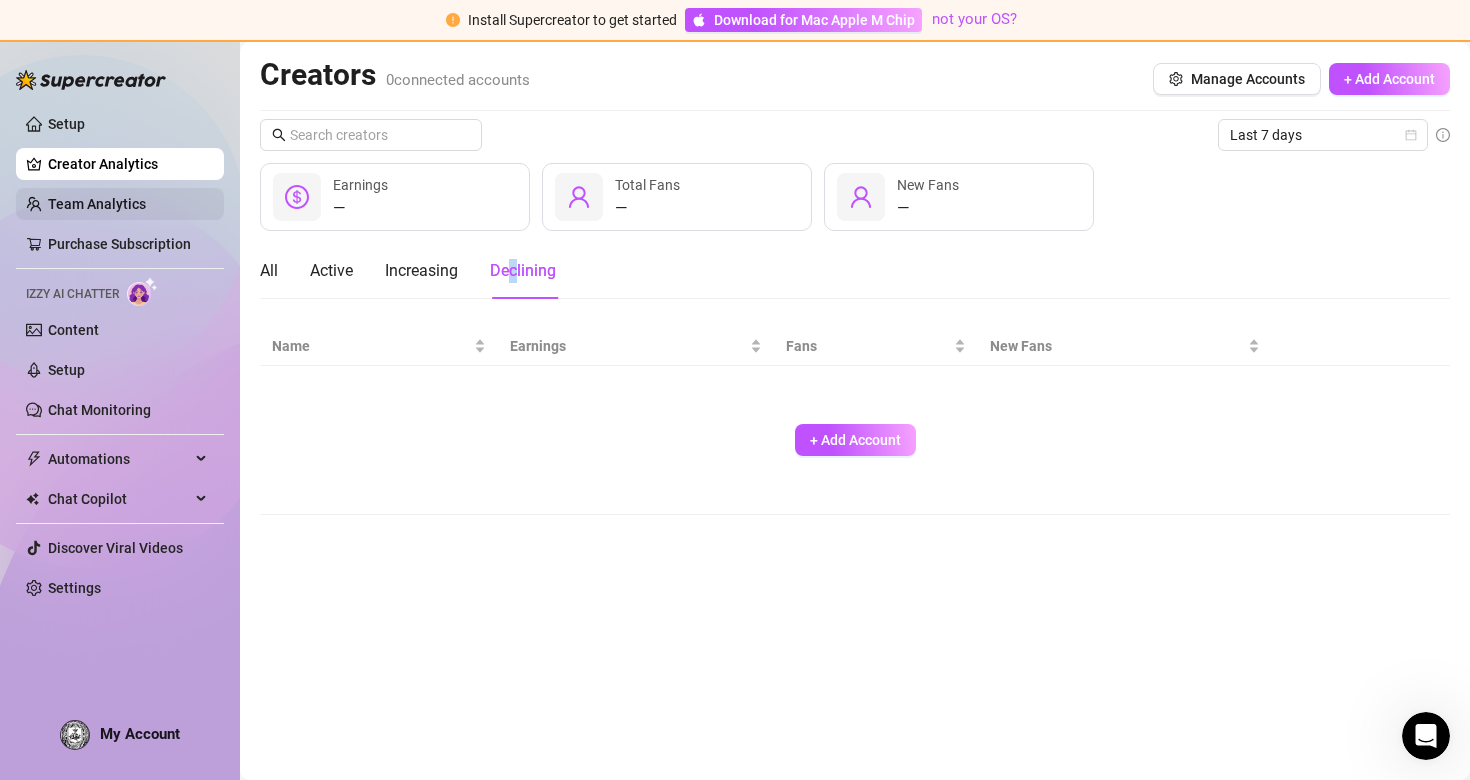 click on "Team Analytics" at bounding box center (97, 204) 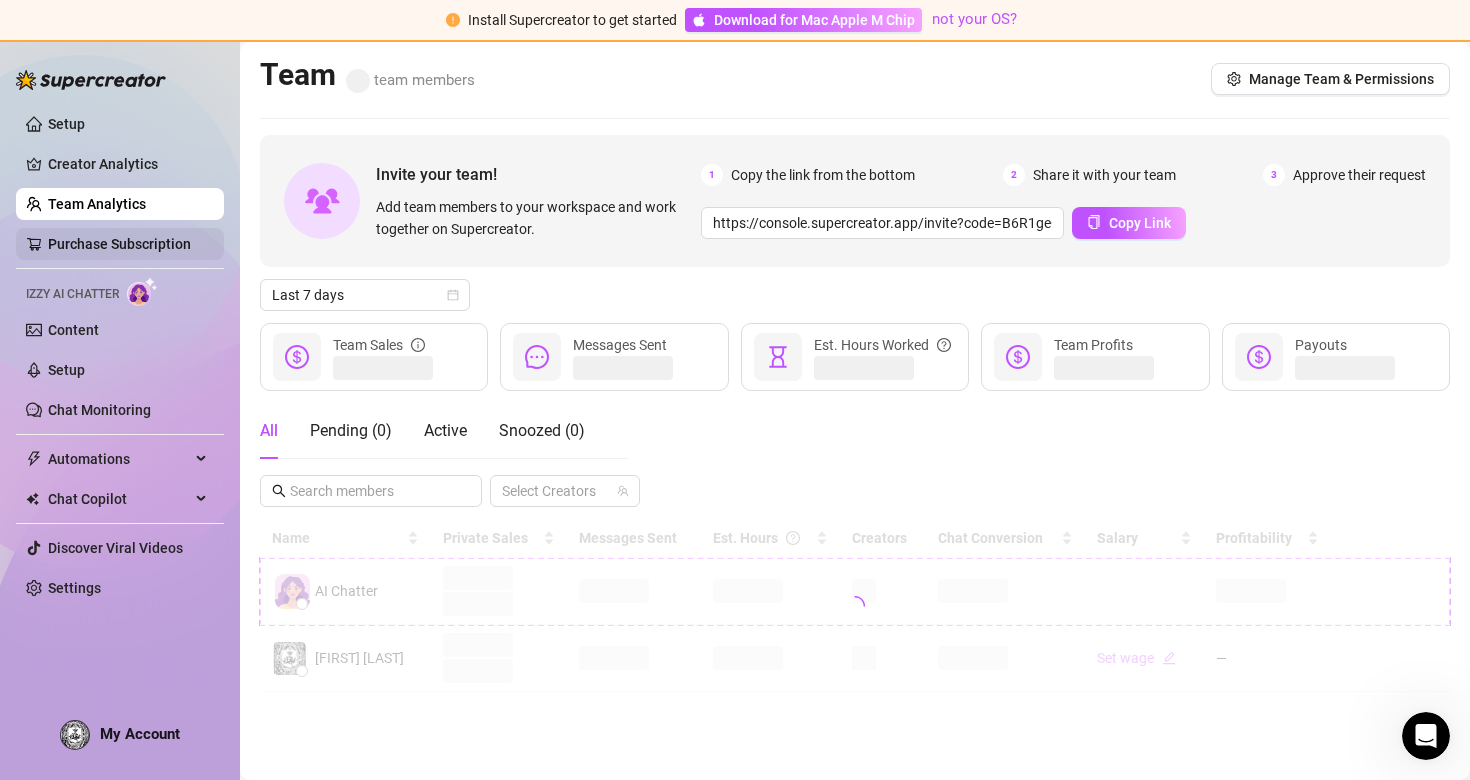 click on "Purchase Subscription" at bounding box center [119, 244] 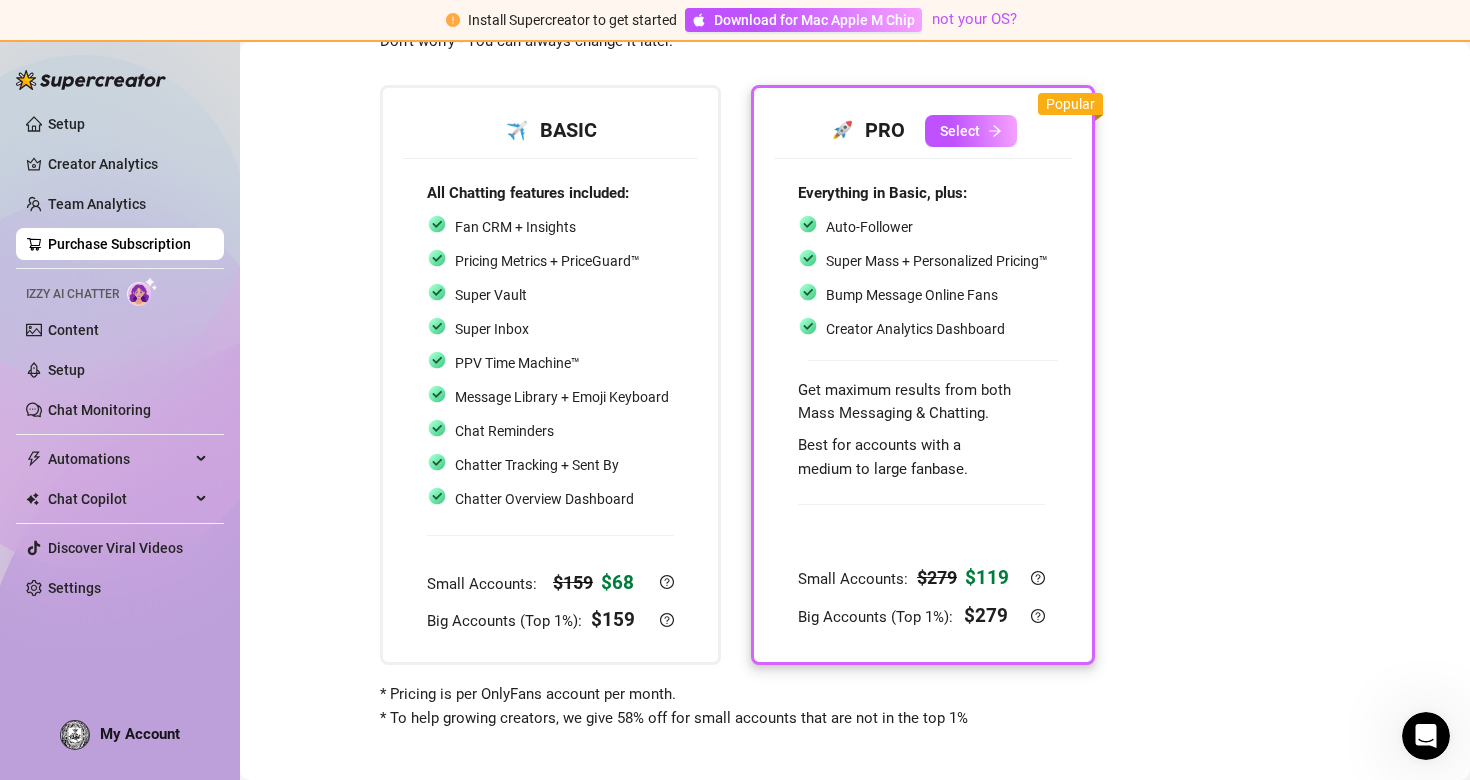 scroll, scrollTop: 99, scrollLeft: 0, axis: vertical 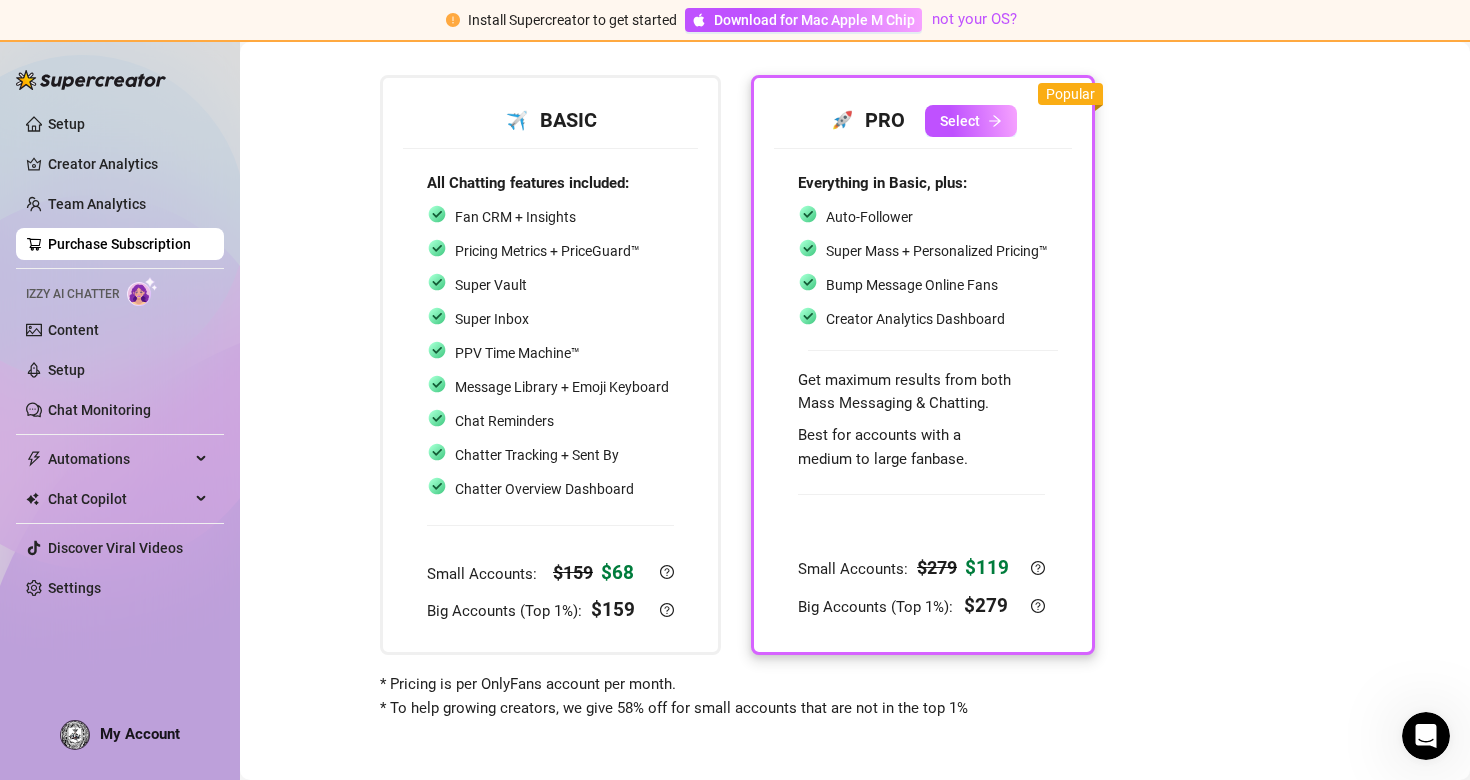 click on "Izzy AI Chatter" at bounding box center (120, 291) 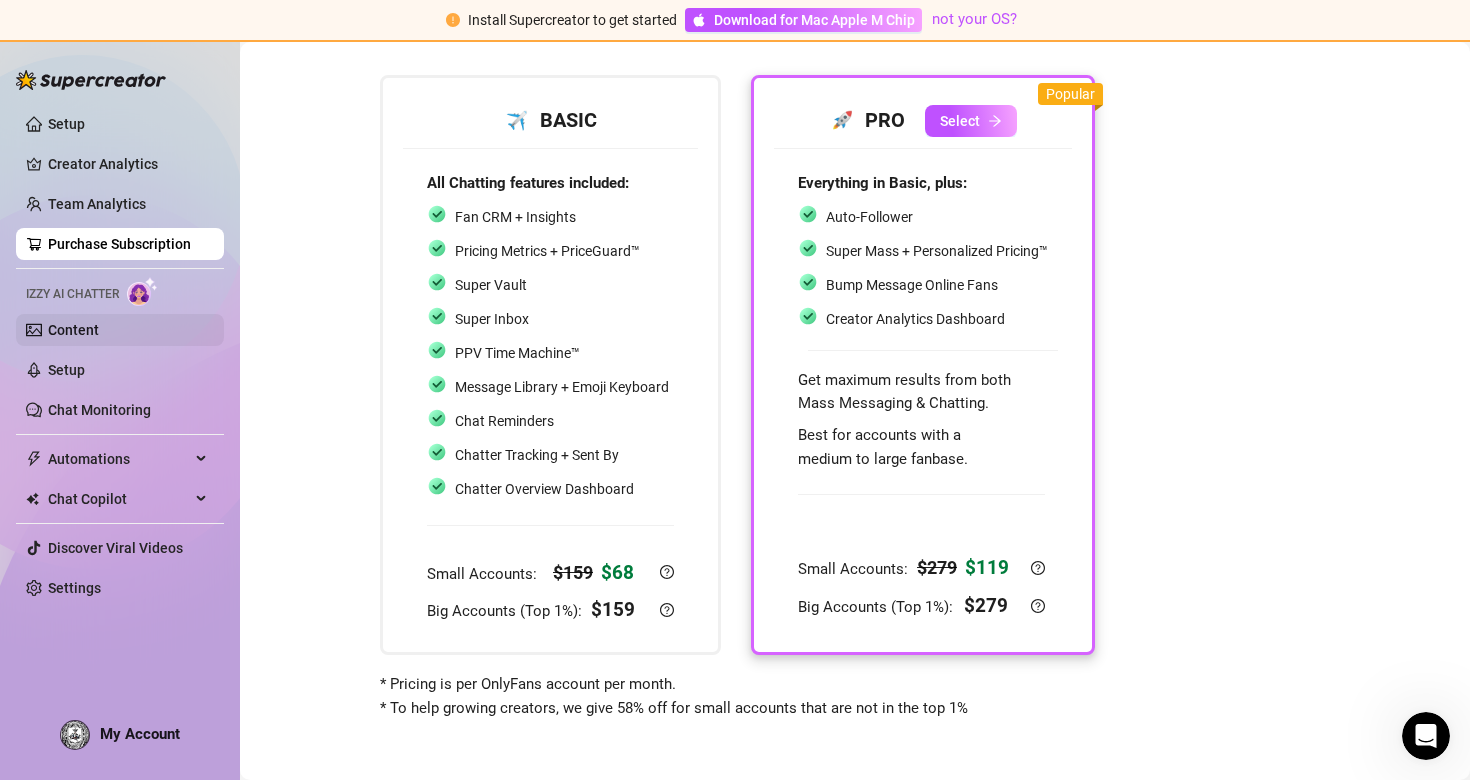 click on "Content" at bounding box center (73, 330) 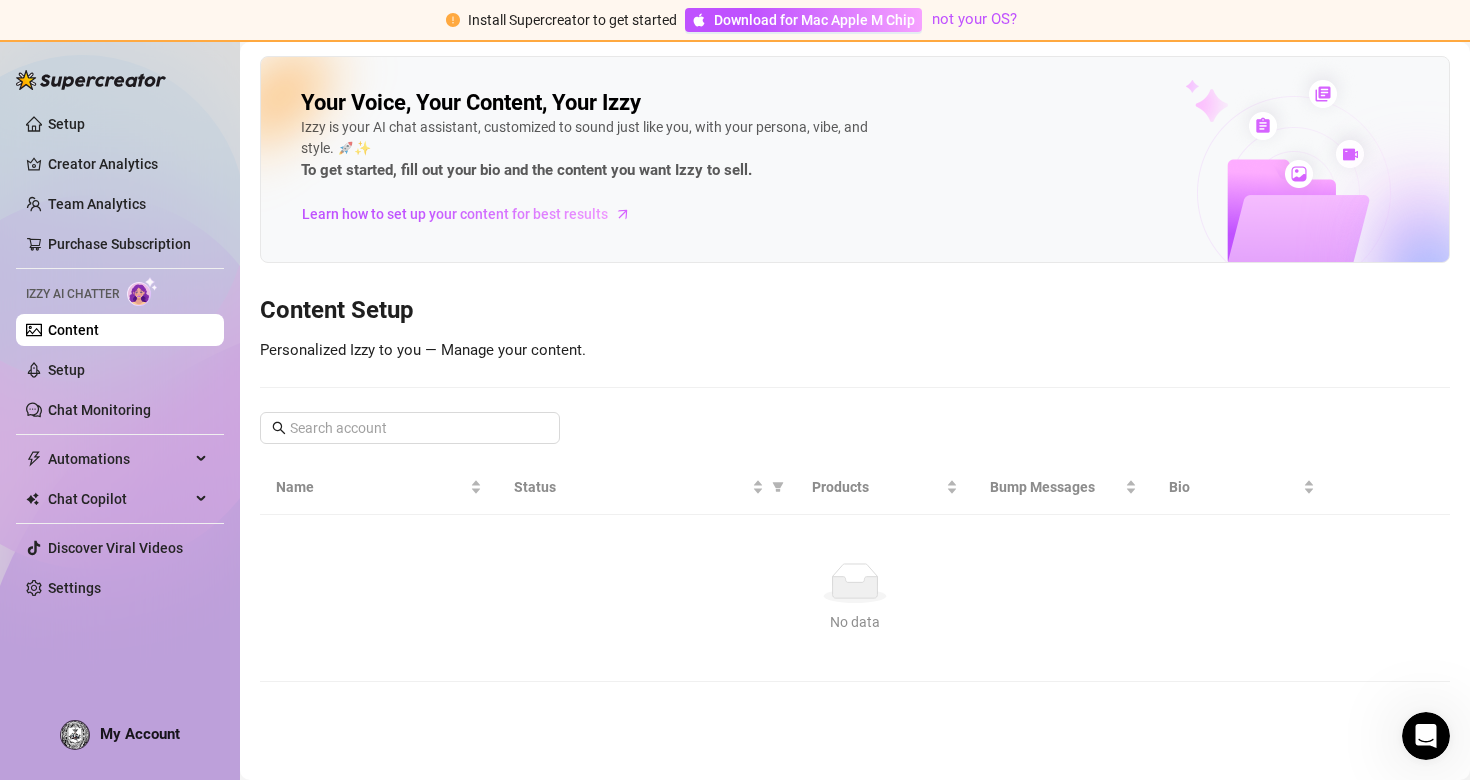scroll, scrollTop: 0, scrollLeft: 0, axis: both 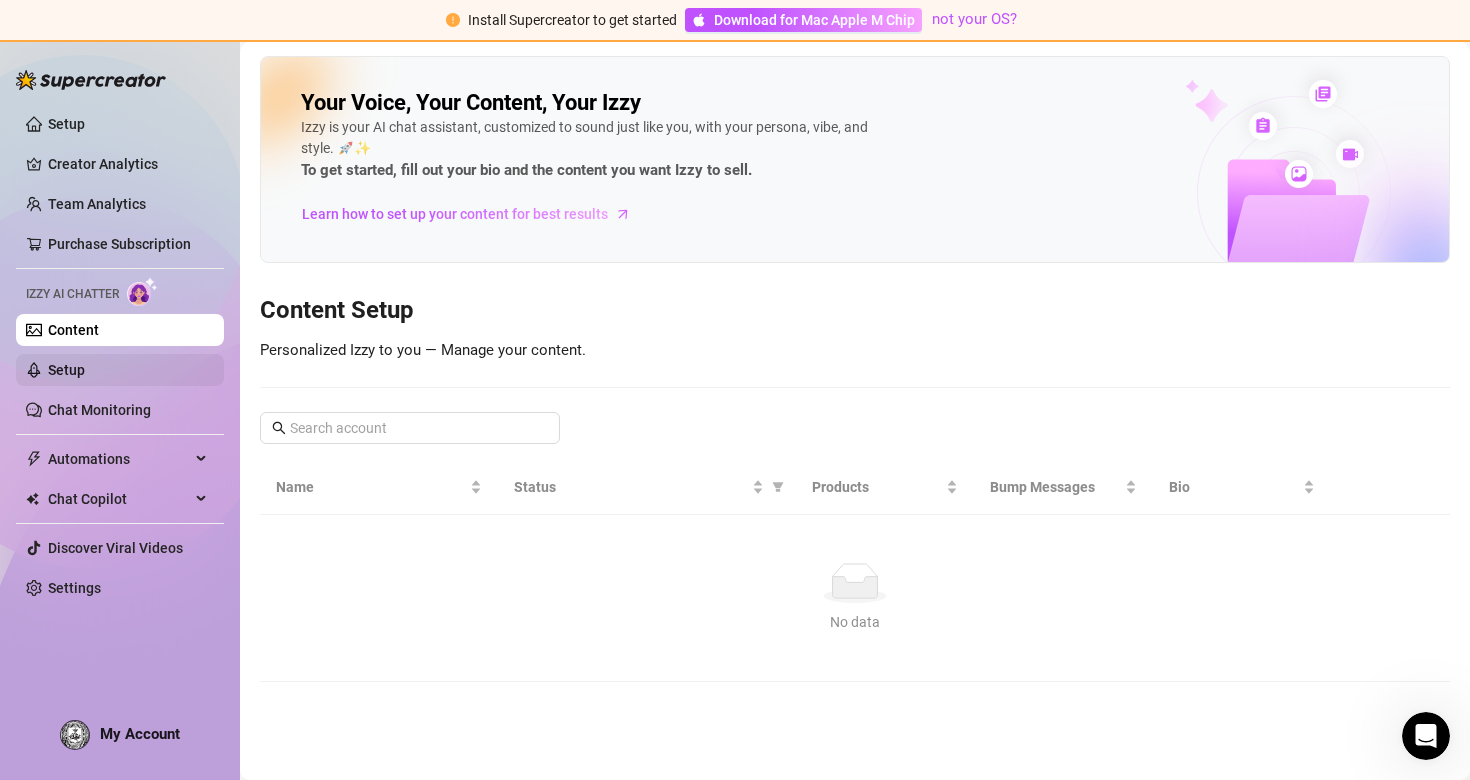 click on "Setup" at bounding box center [66, 370] 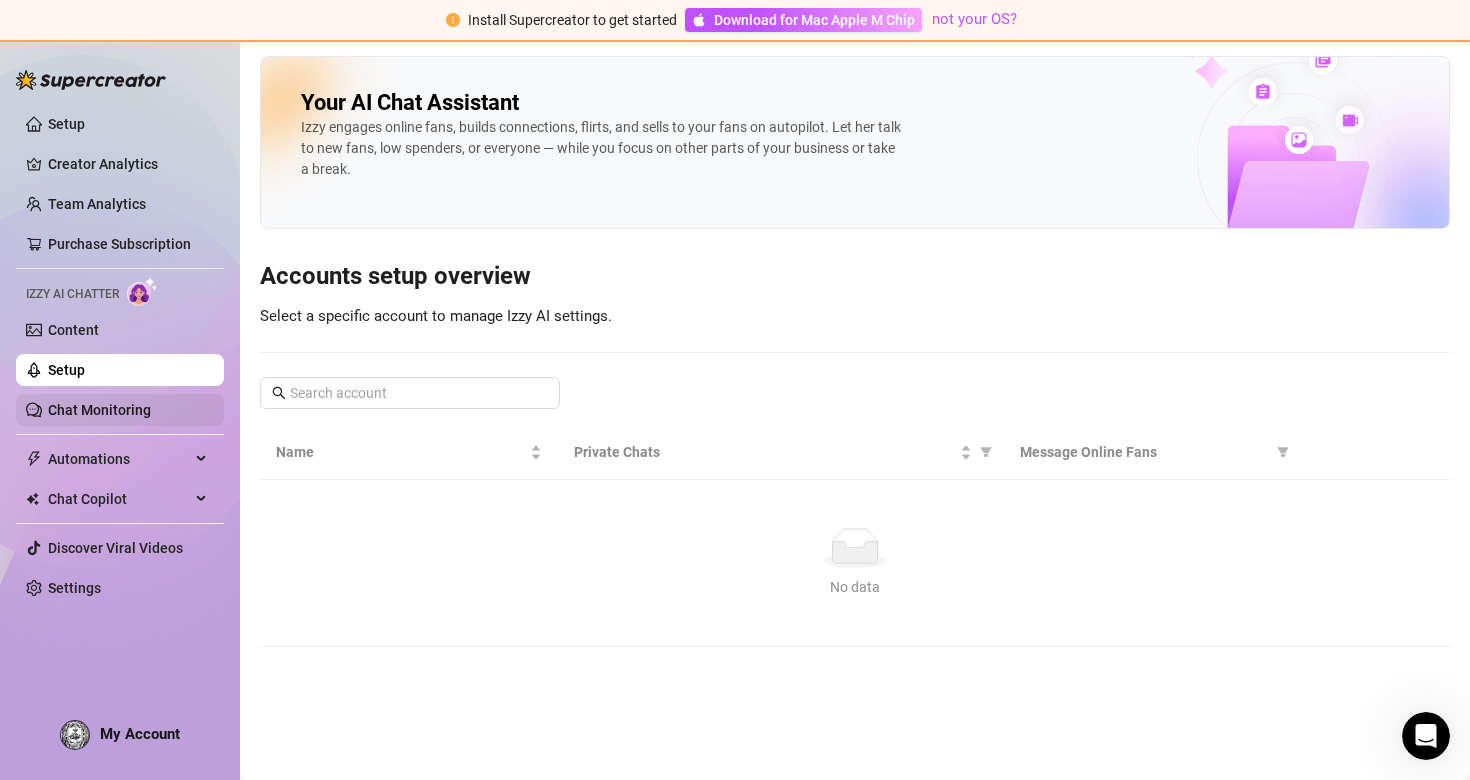 click on "Chat Monitoring" at bounding box center [99, 410] 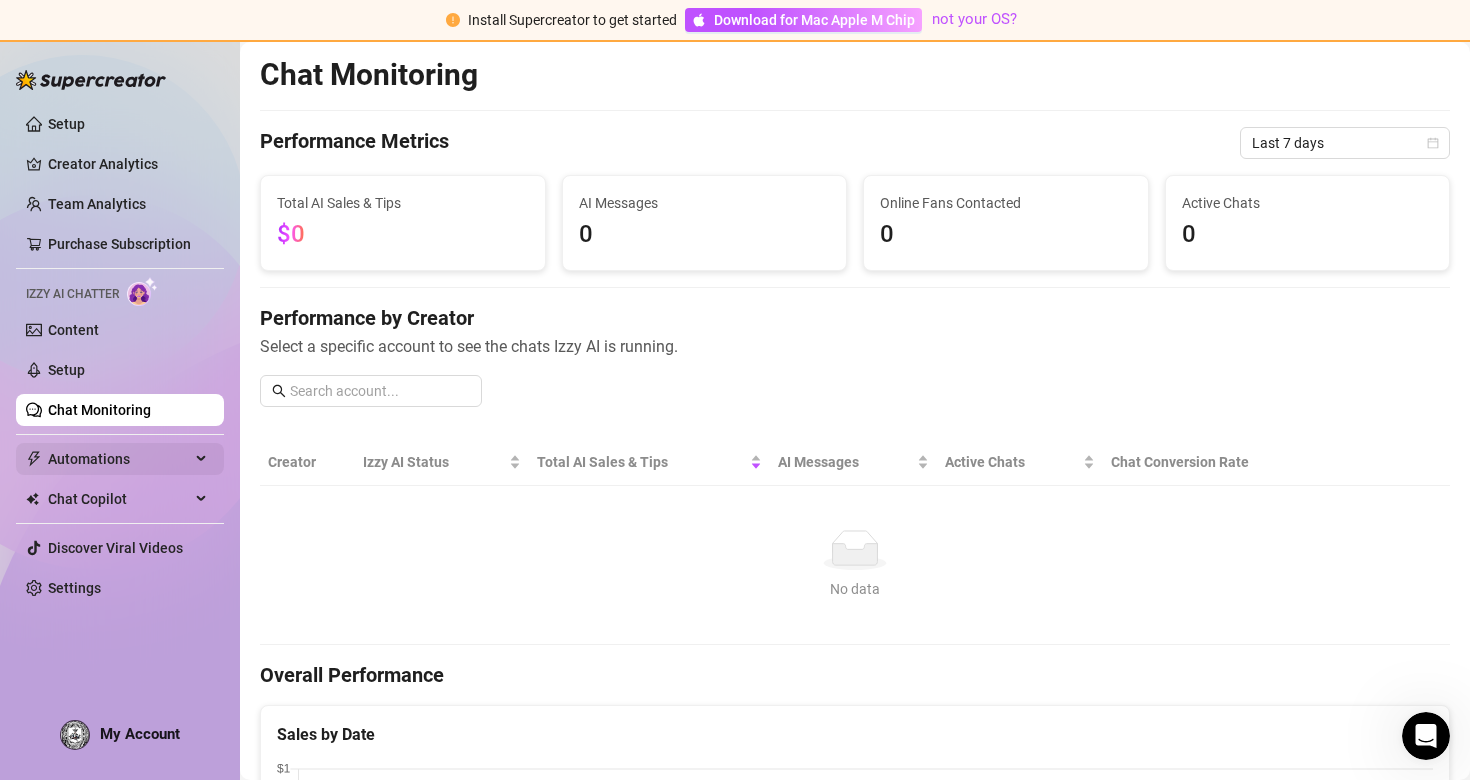 click on "Automations" at bounding box center [119, 459] 